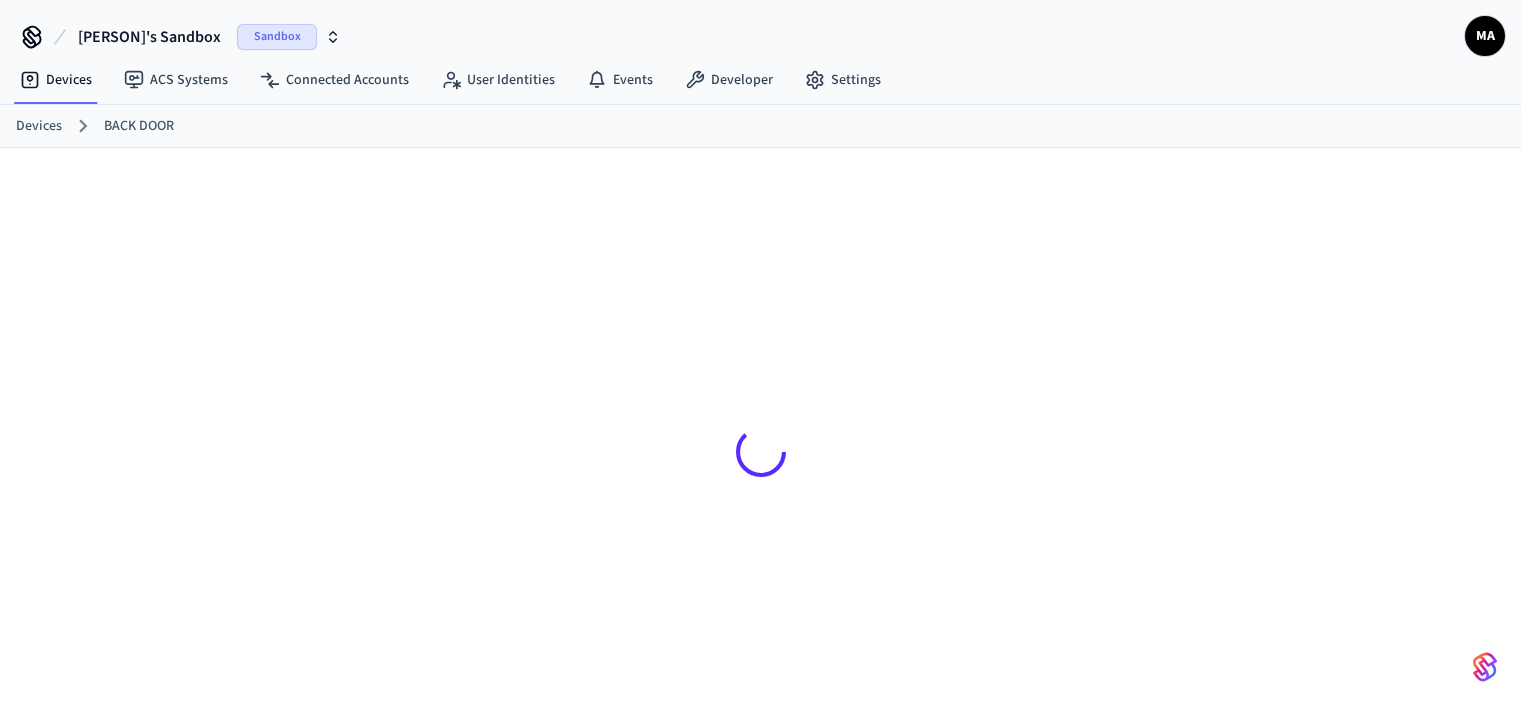 scroll, scrollTop: 0, scrollLeft: 0, axis: both 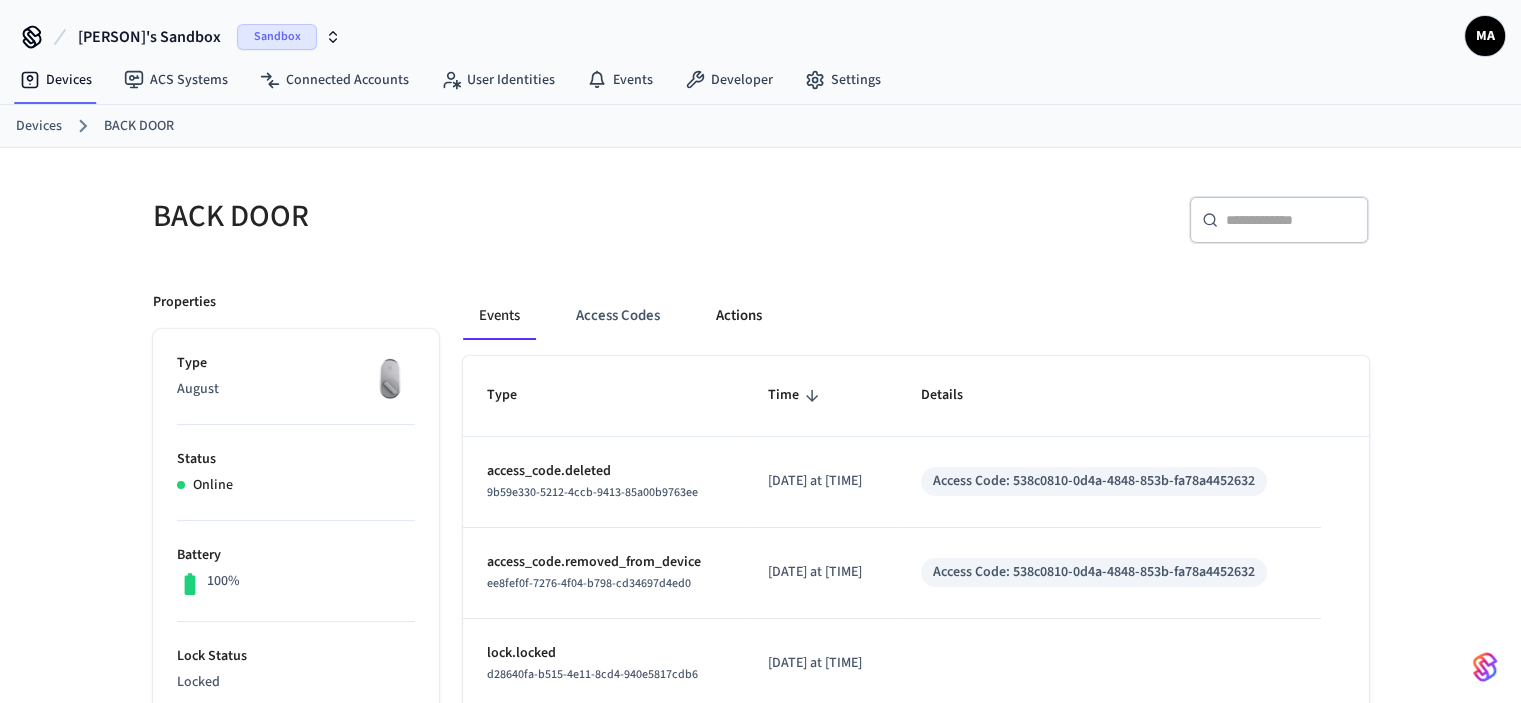 click on "Actions" at bounding box center (739, 316) 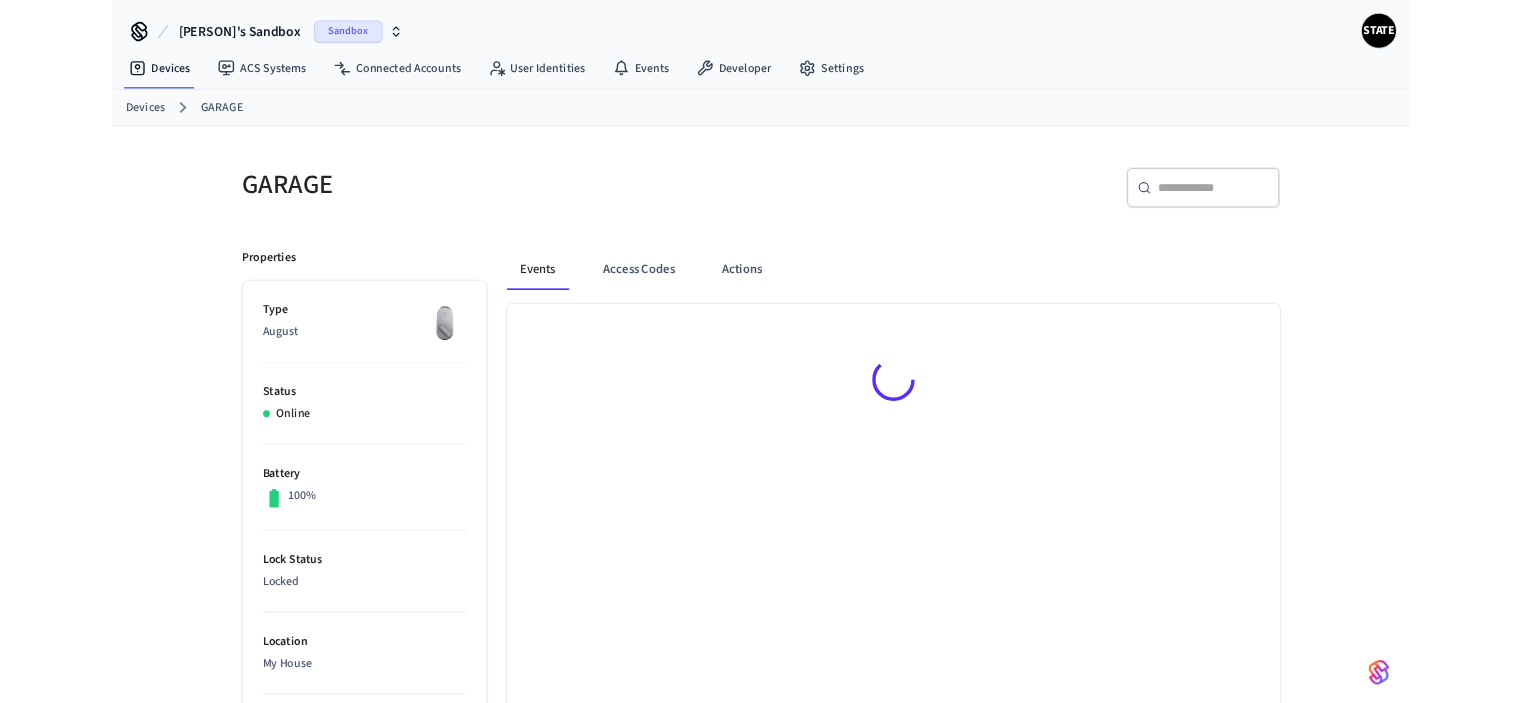 scroll, scrollTop: 0, scrollLeft: 0, axis: both 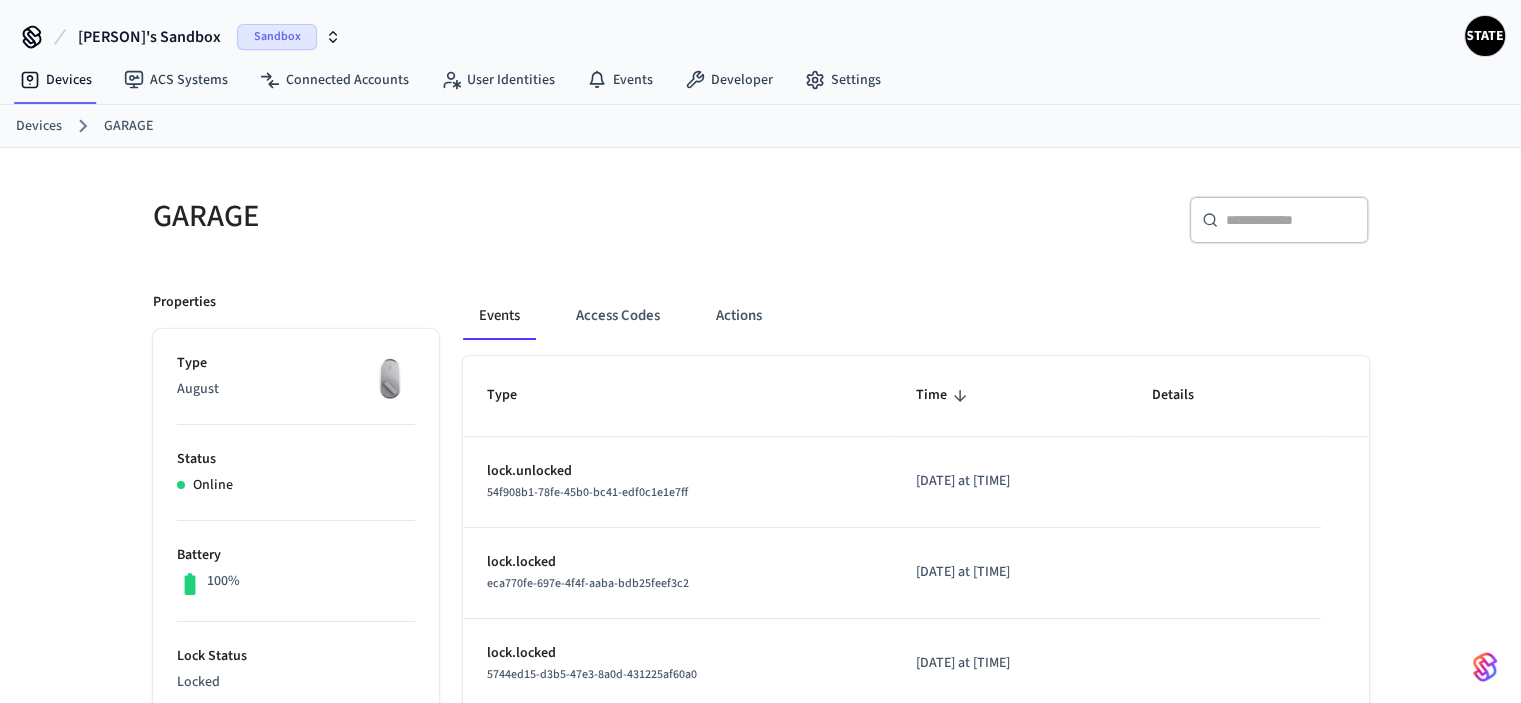 click on "Devices" at bounding box center (39, 126) 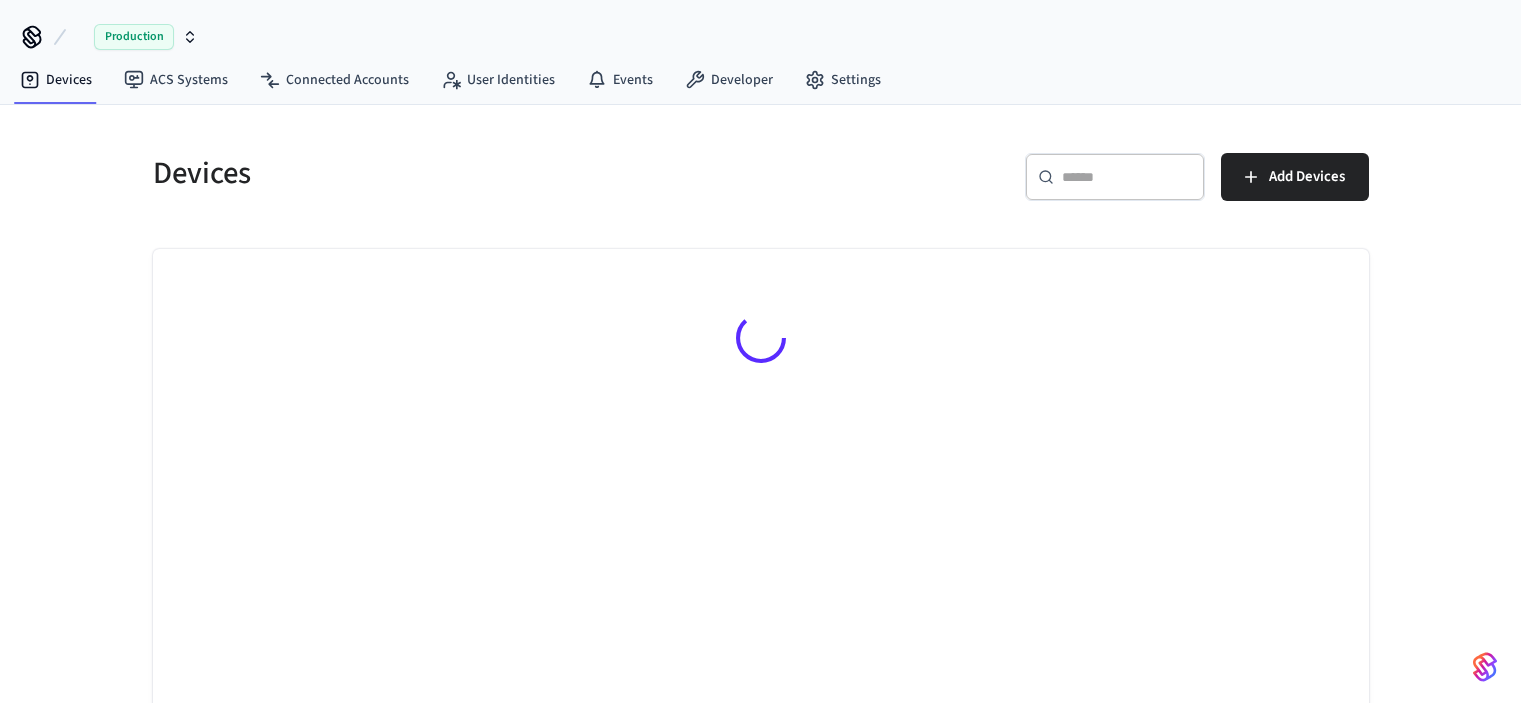 scroll, scrollTop: 0, scrollLeft: 0, axis: both 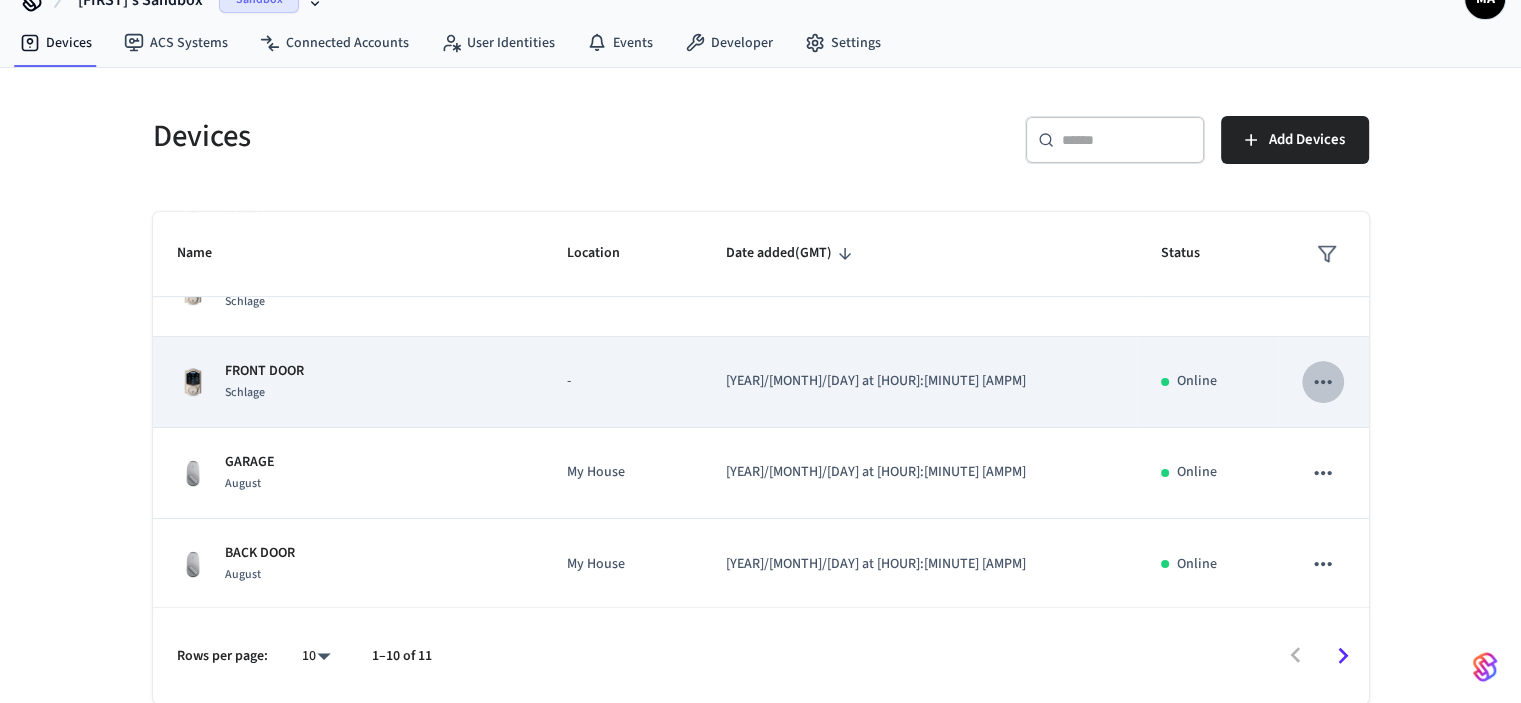click 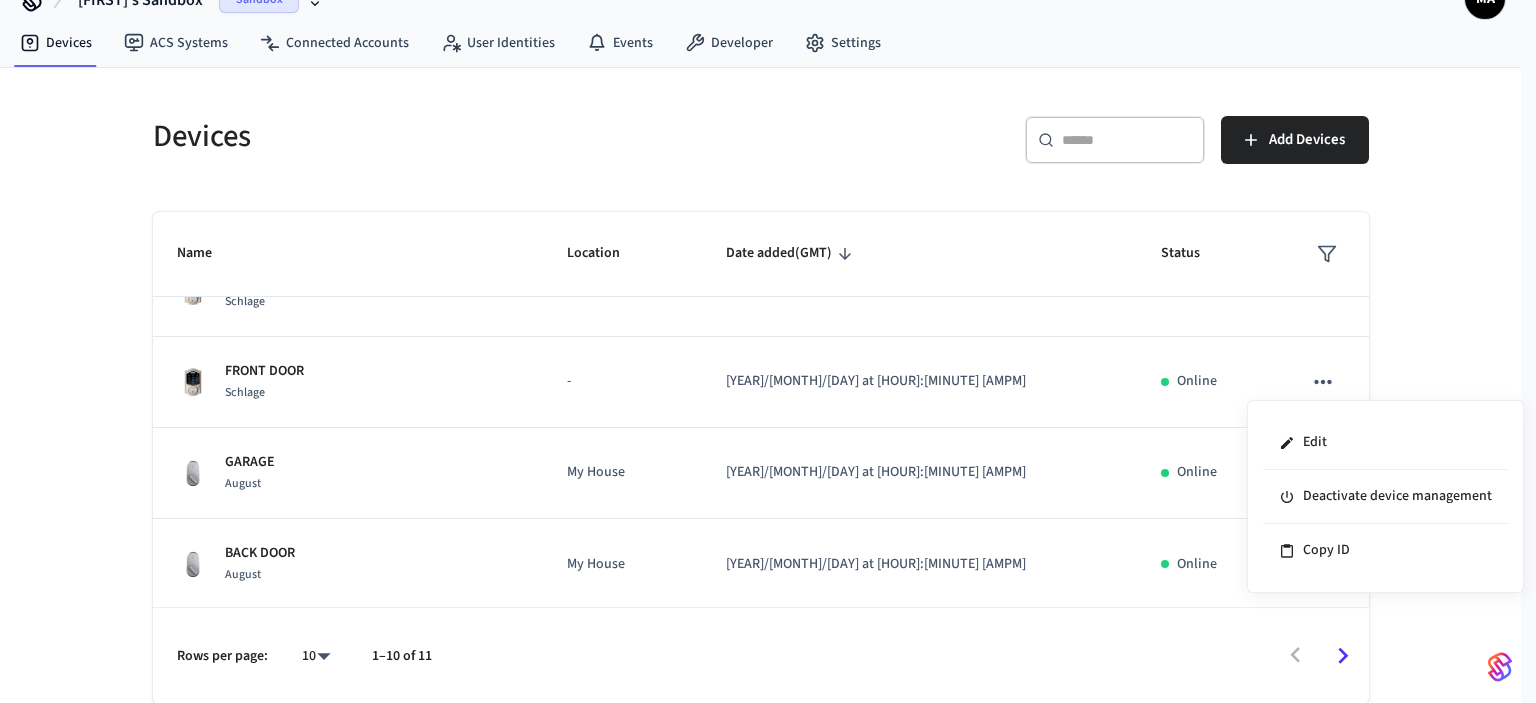 click at bounding box center [768, 351] 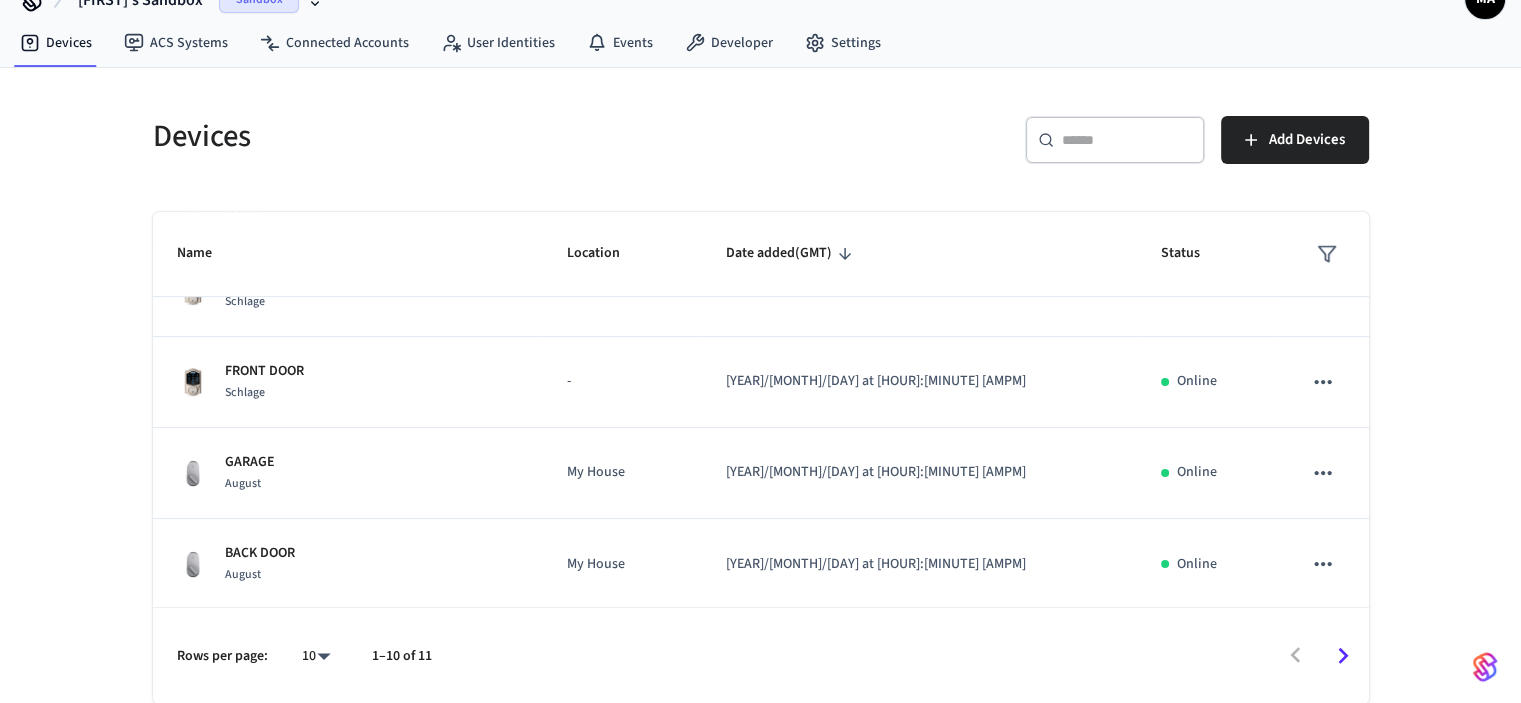click 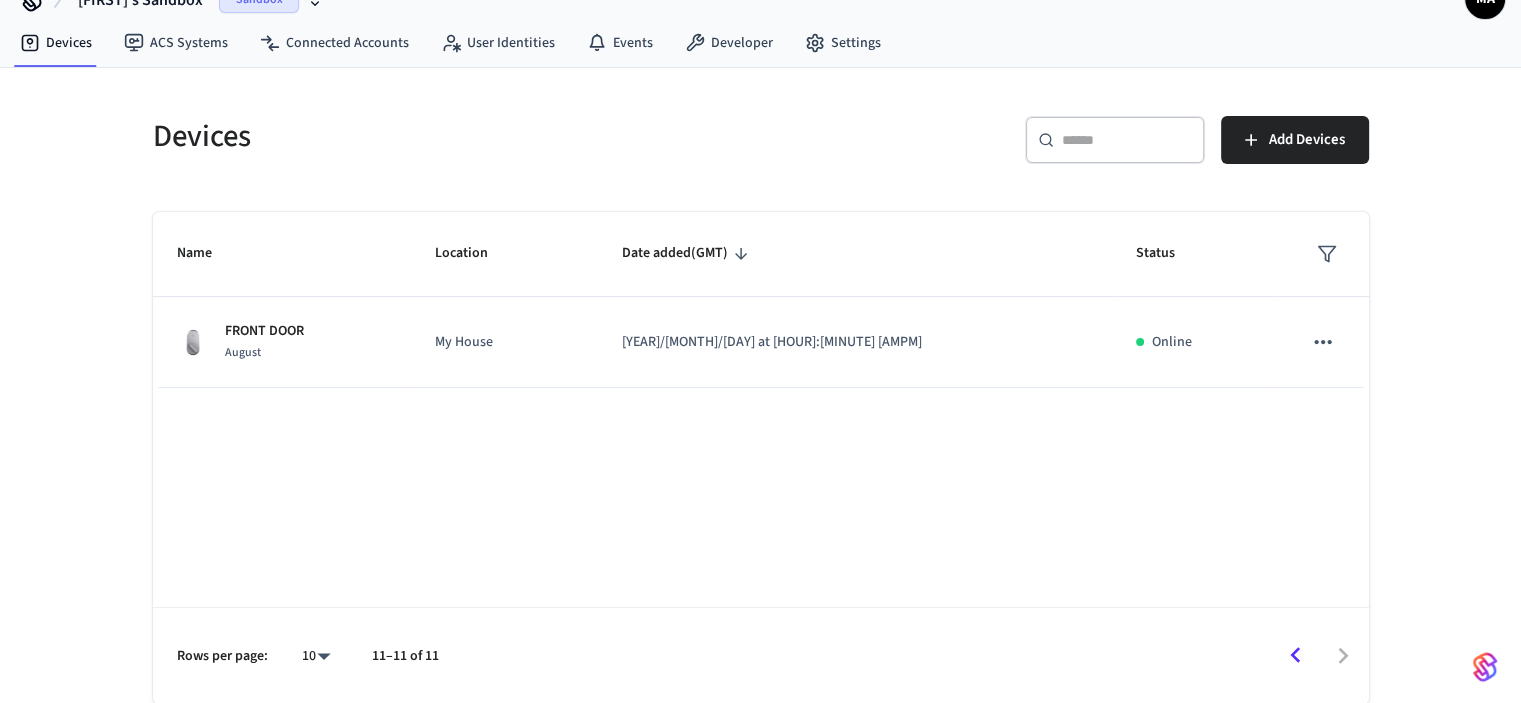 scroll, scrollTop: 0, scrollLeft: 0, axis: both 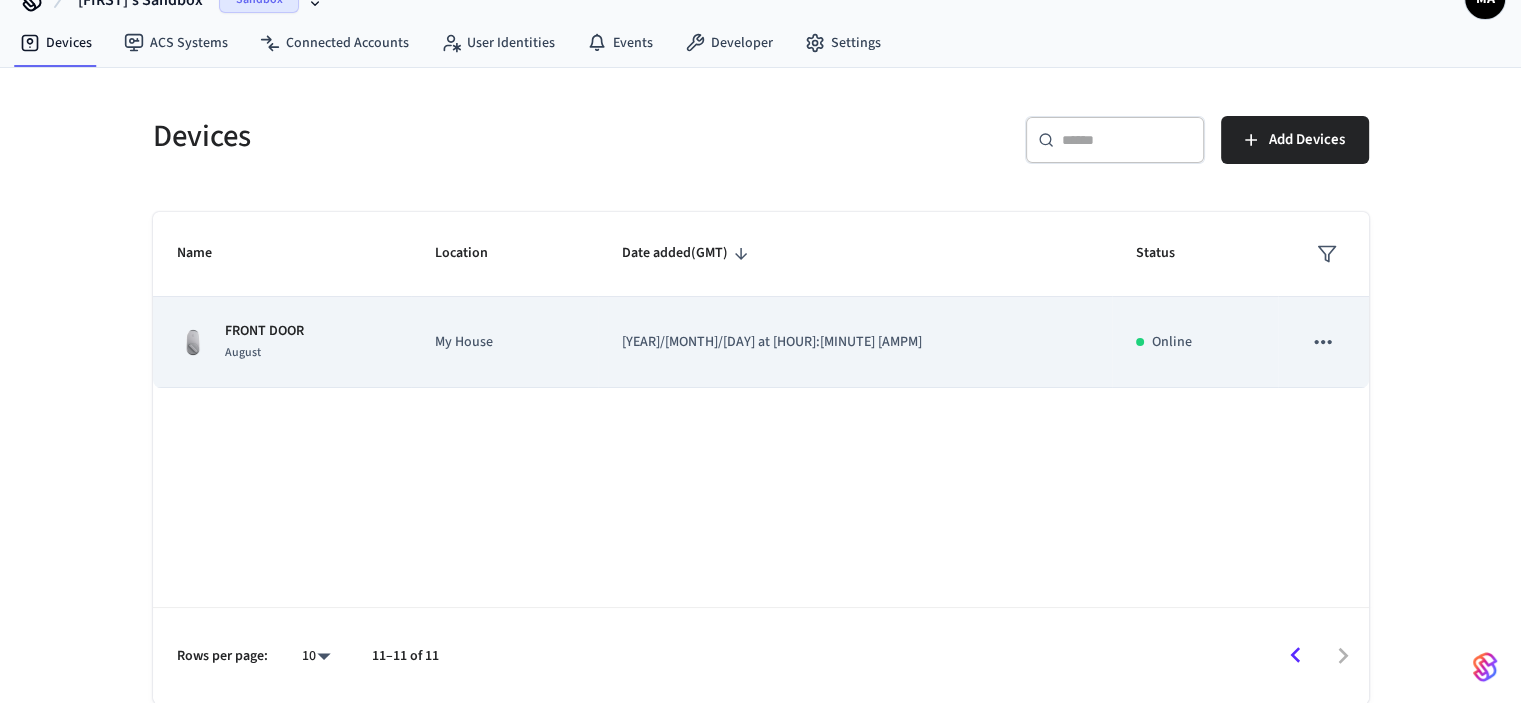 click 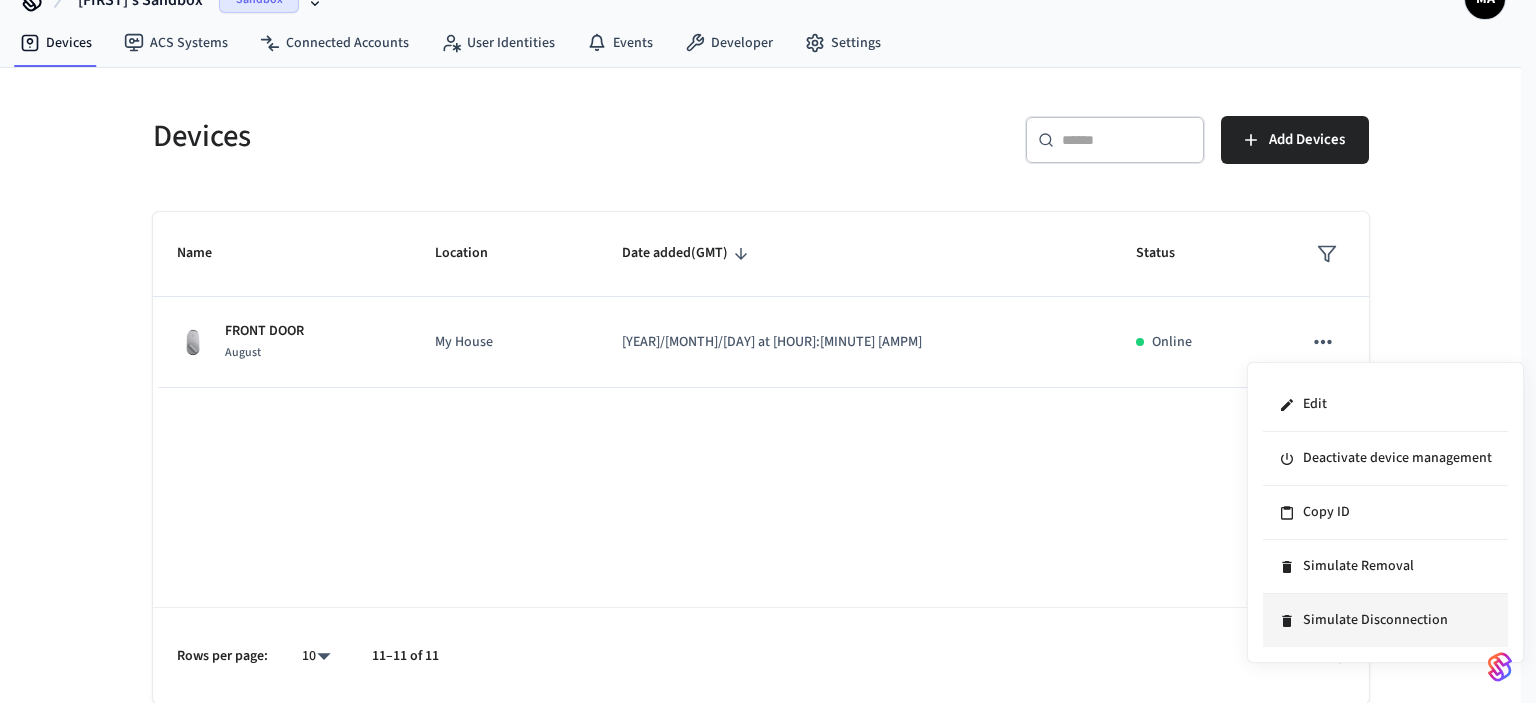 click on "Simulate Disconnection" at bounding box center [1385, 620] 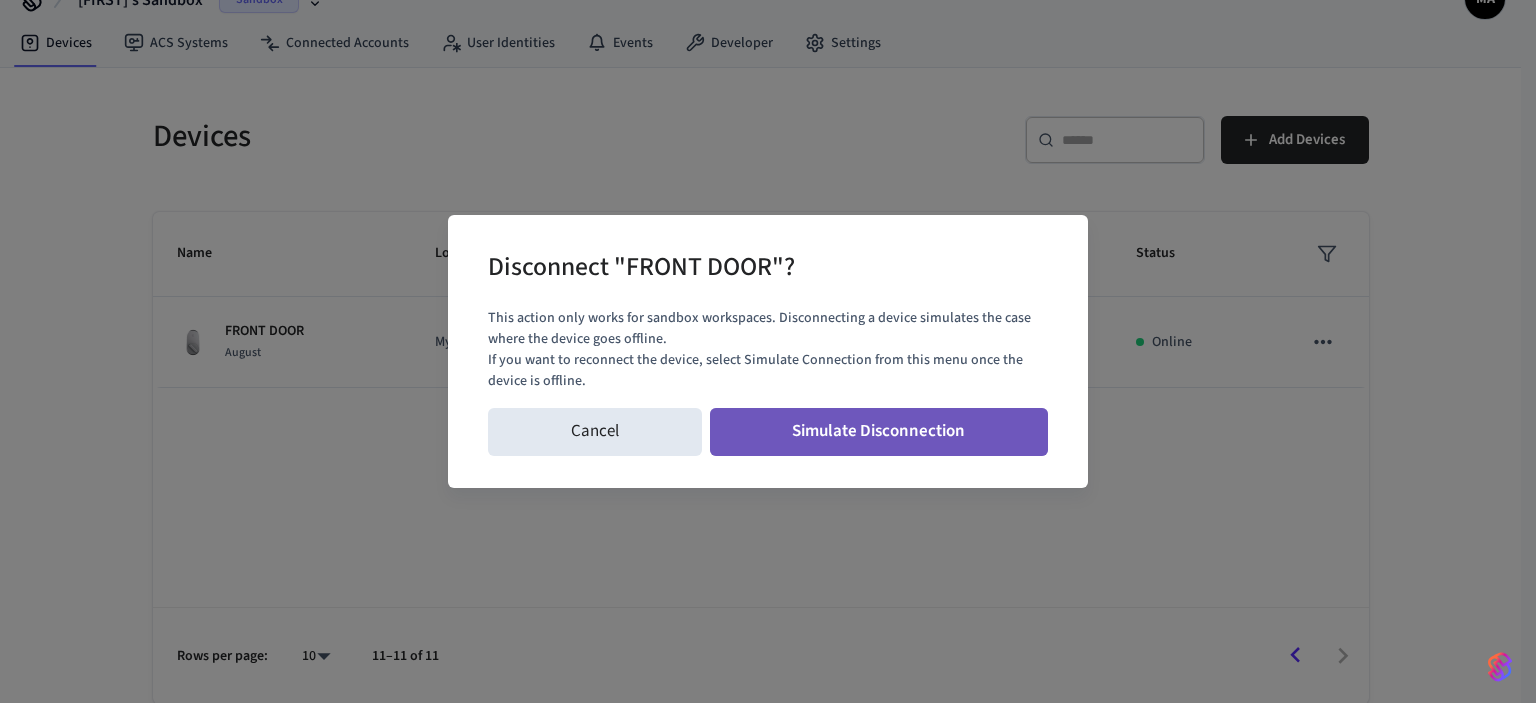 click on "Simulate Disconnection" at bounding box center (879, 432) 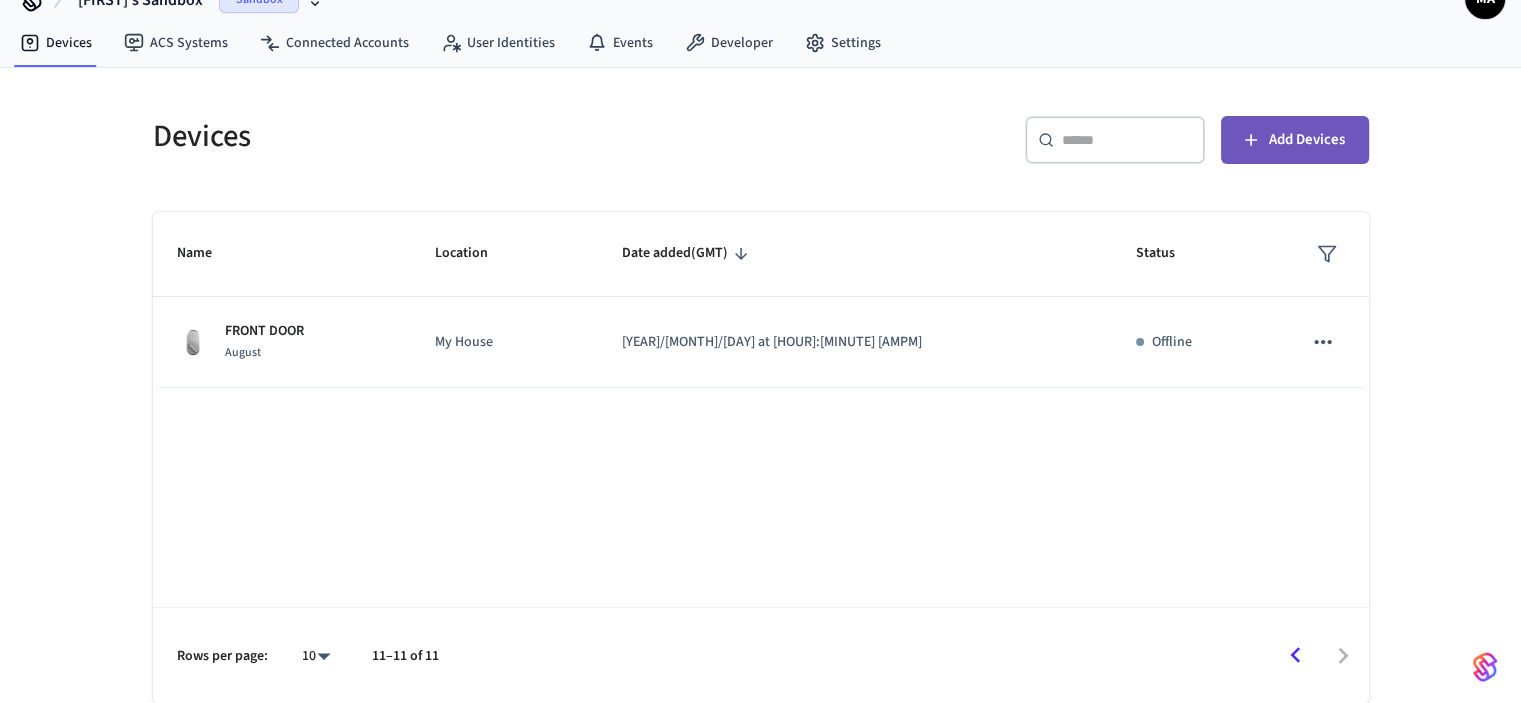 click on "Add Devices" at bounding box center [1307, 140] 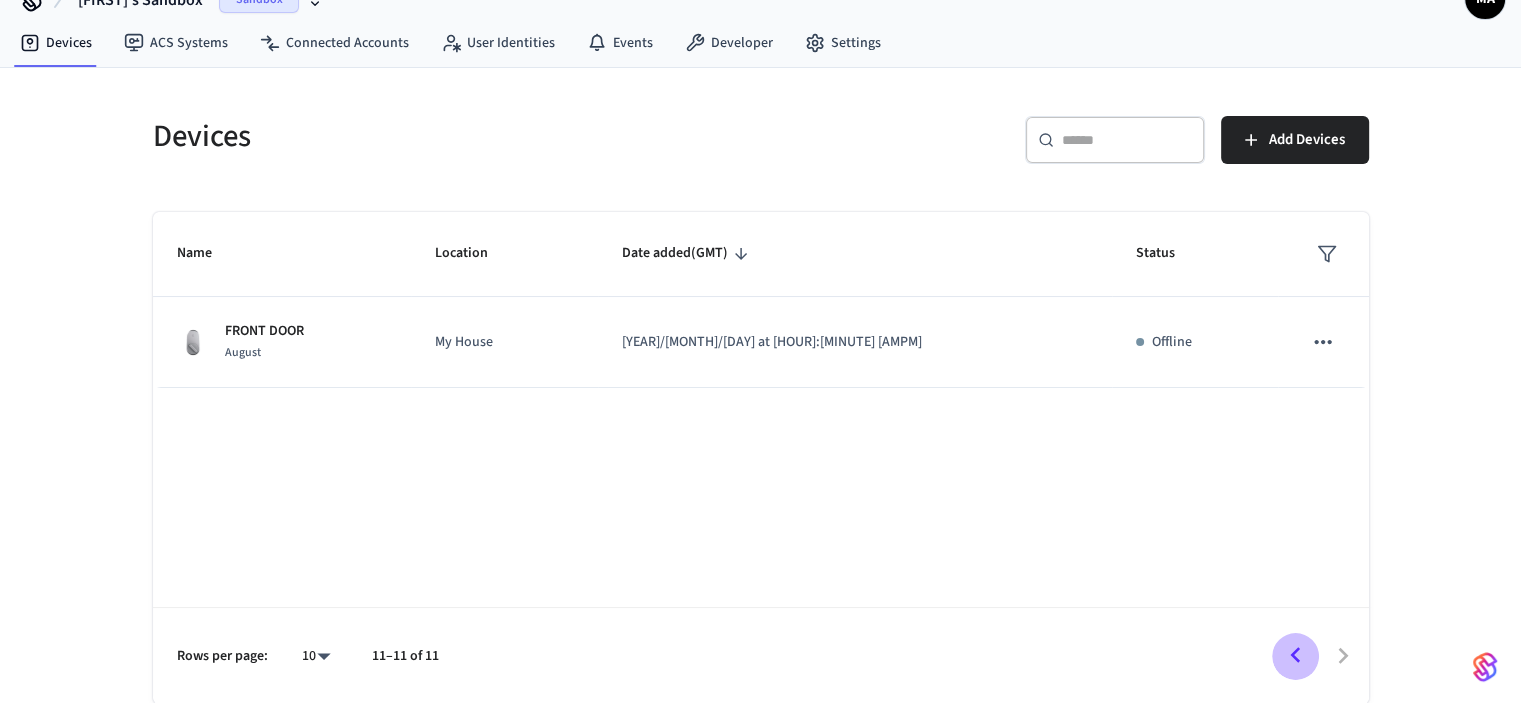 click 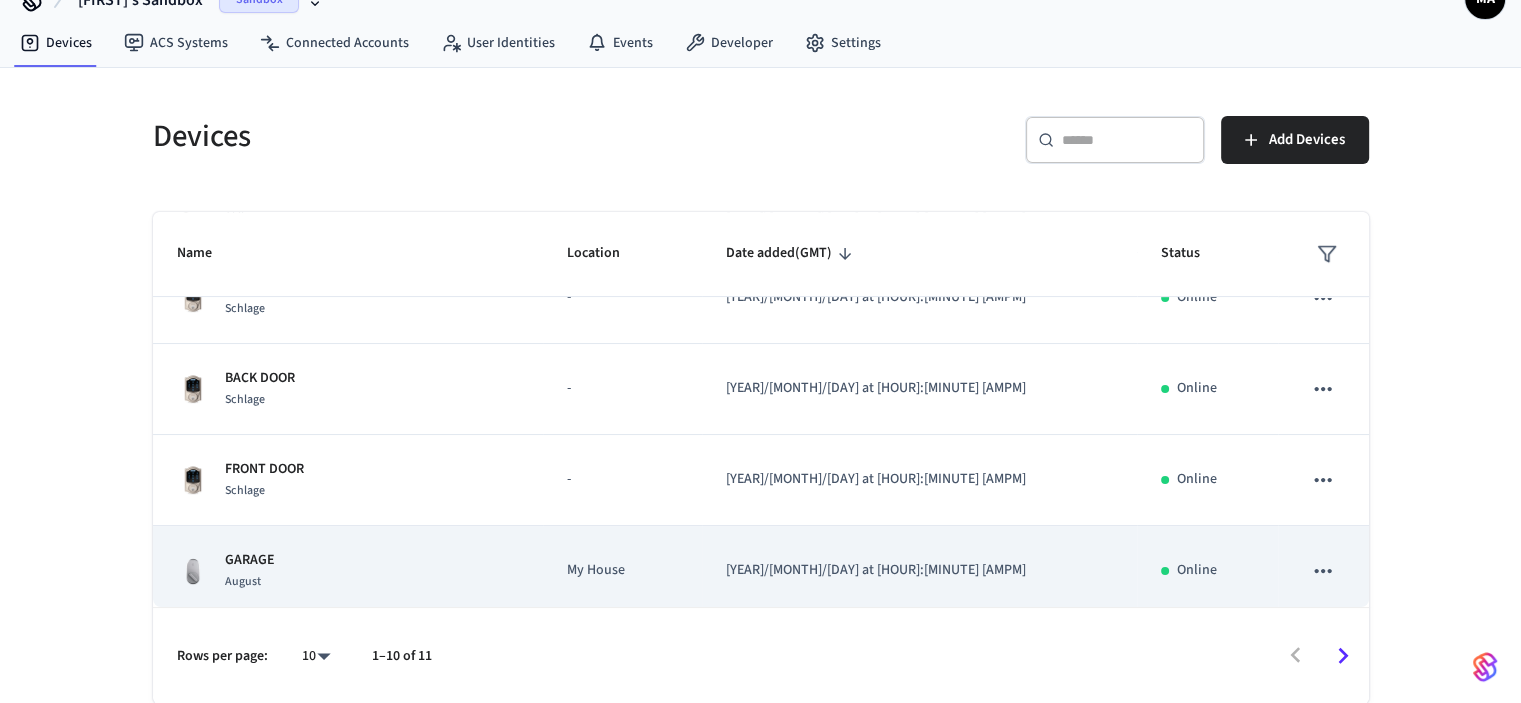 scroll, scrollTop: 598, scrollLeft: 0, axis: vertical 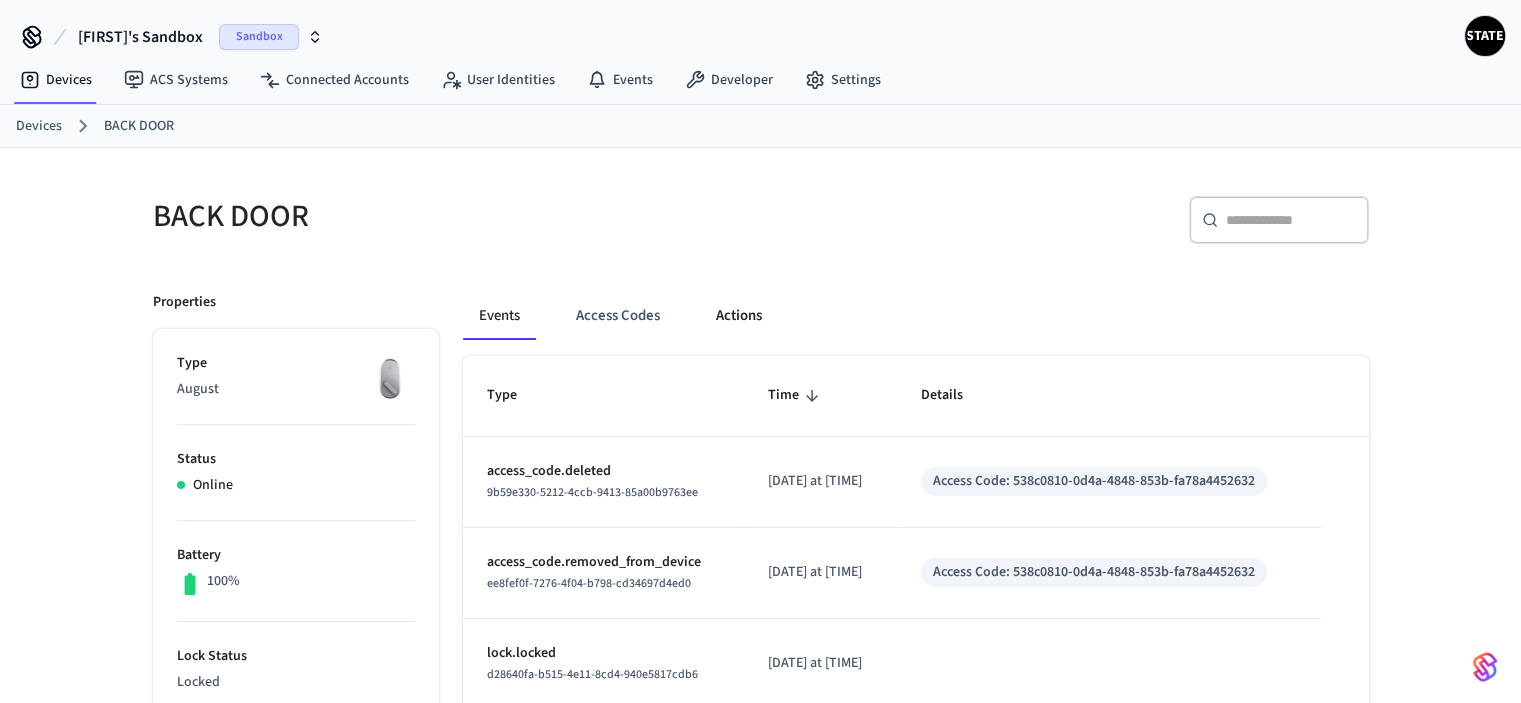 click on "Actions" at bounding box center (739, 316) 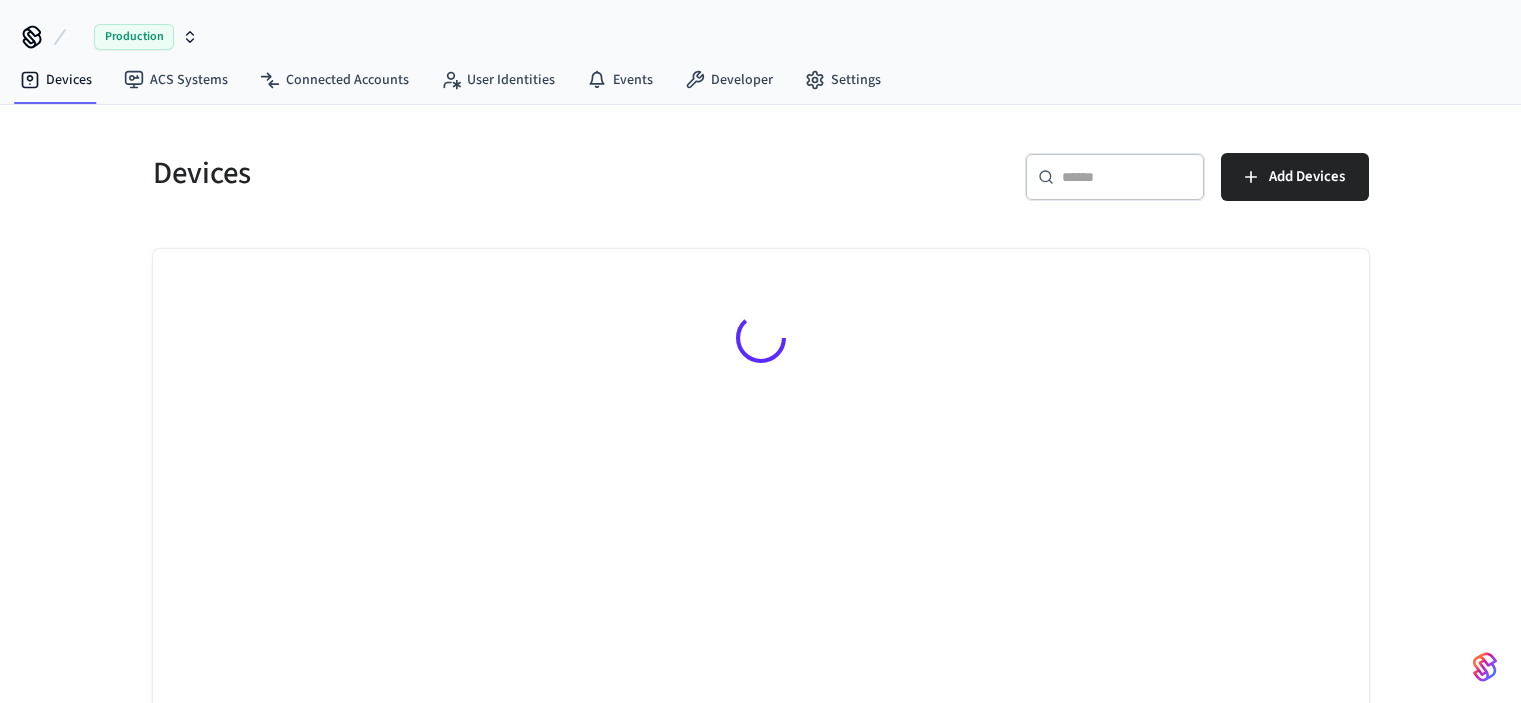 scroll, scrollTop: 0, scrollLeft: 0, axis: both 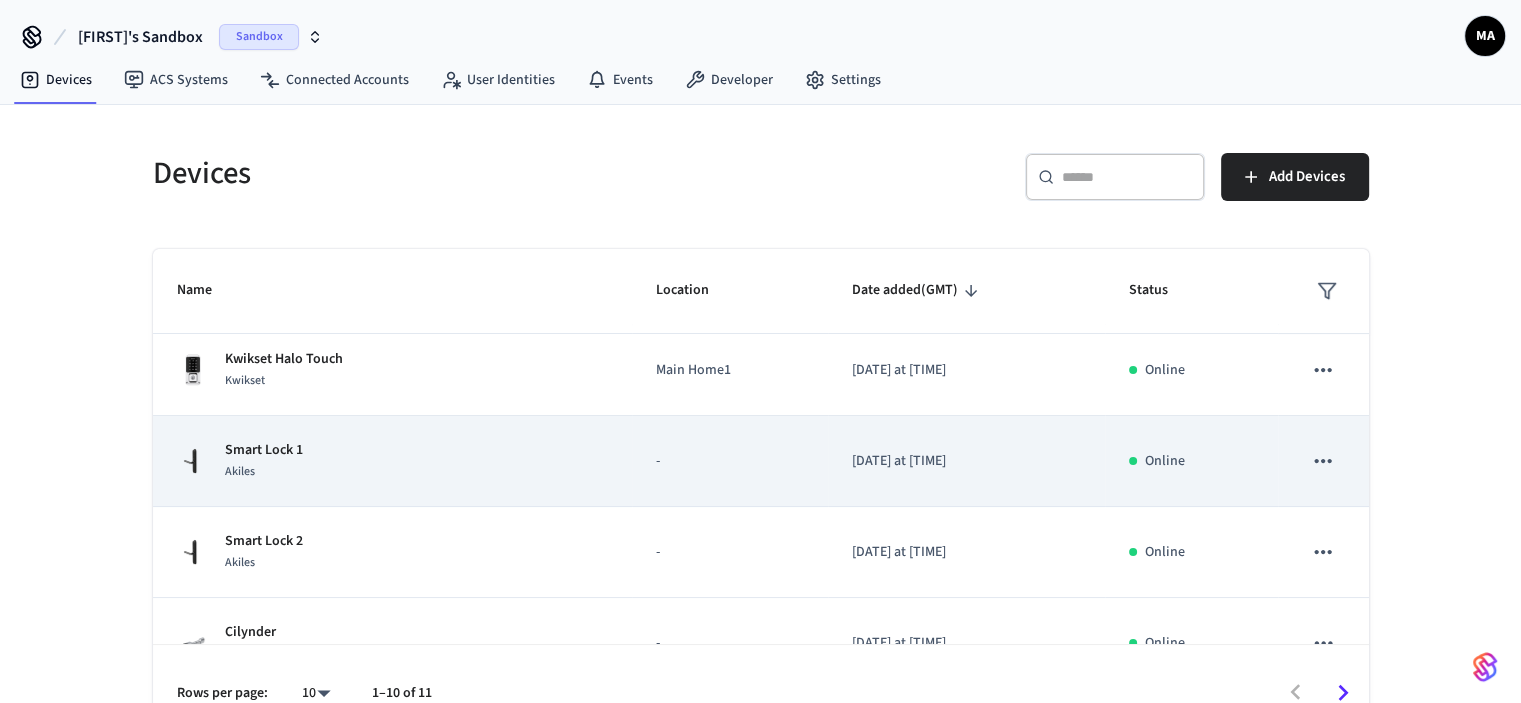 click on "Smart Lock 1 Akiles" at bounding box center [393, 461] 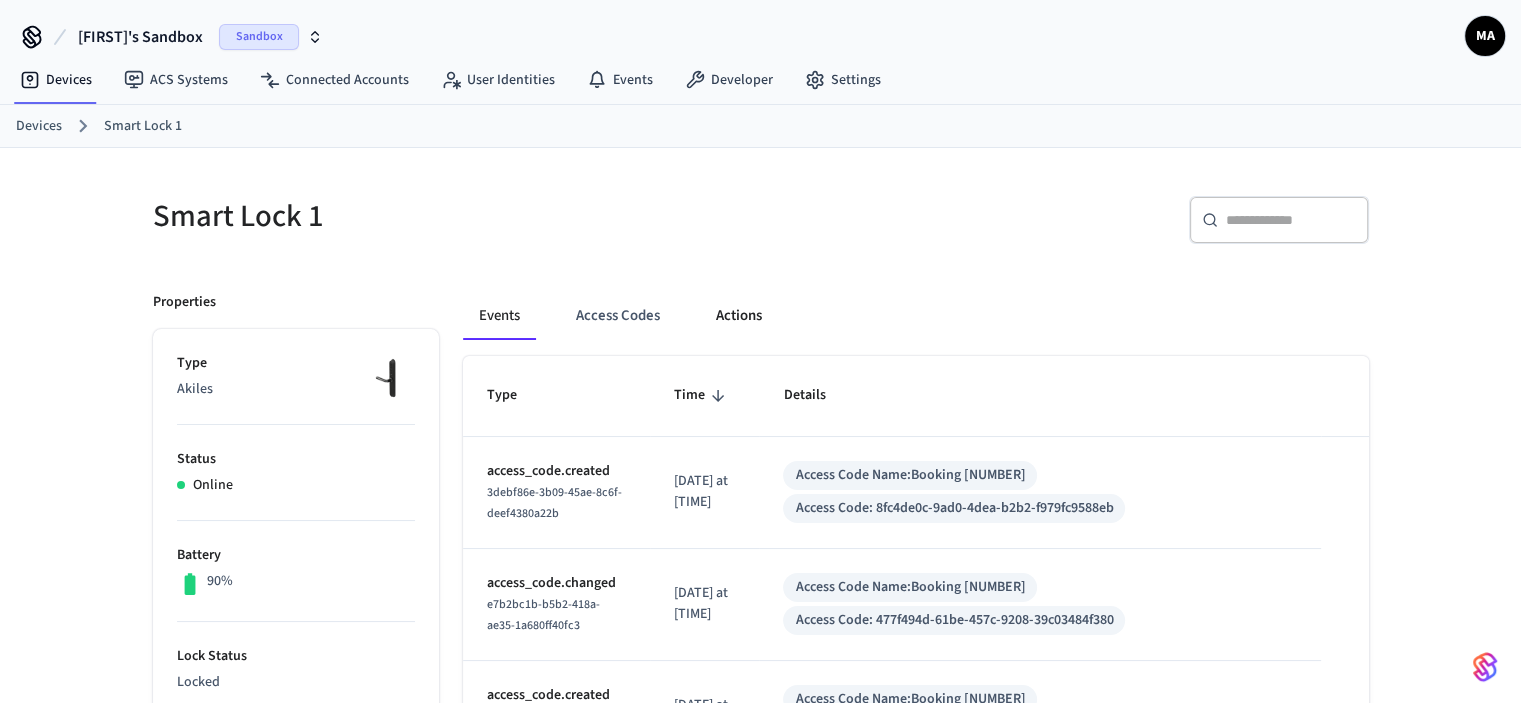 click on "Actions" at bounding box center [739, 316] 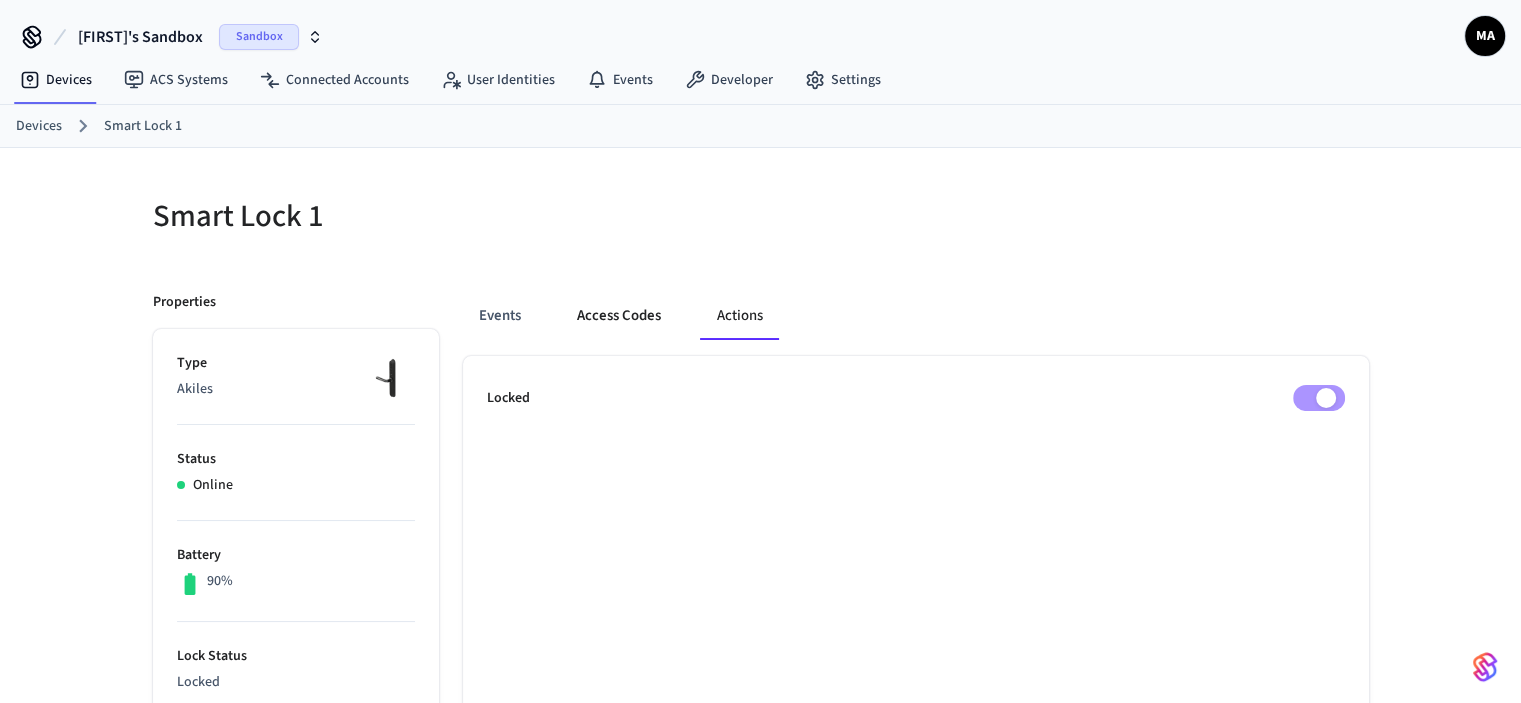 click on "Access Codes" at bounding box center [619, 316] 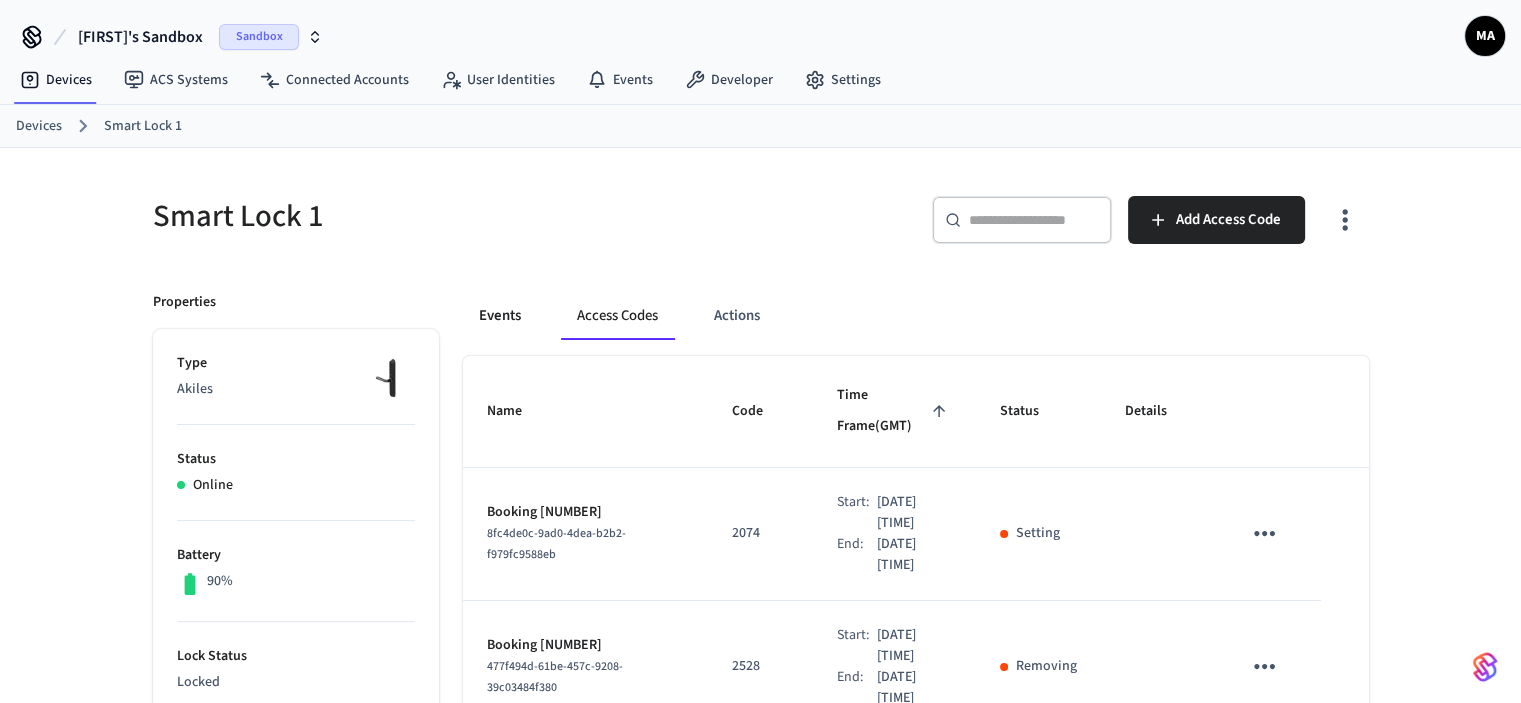 click on "Events" at bounding box center (500, 316) 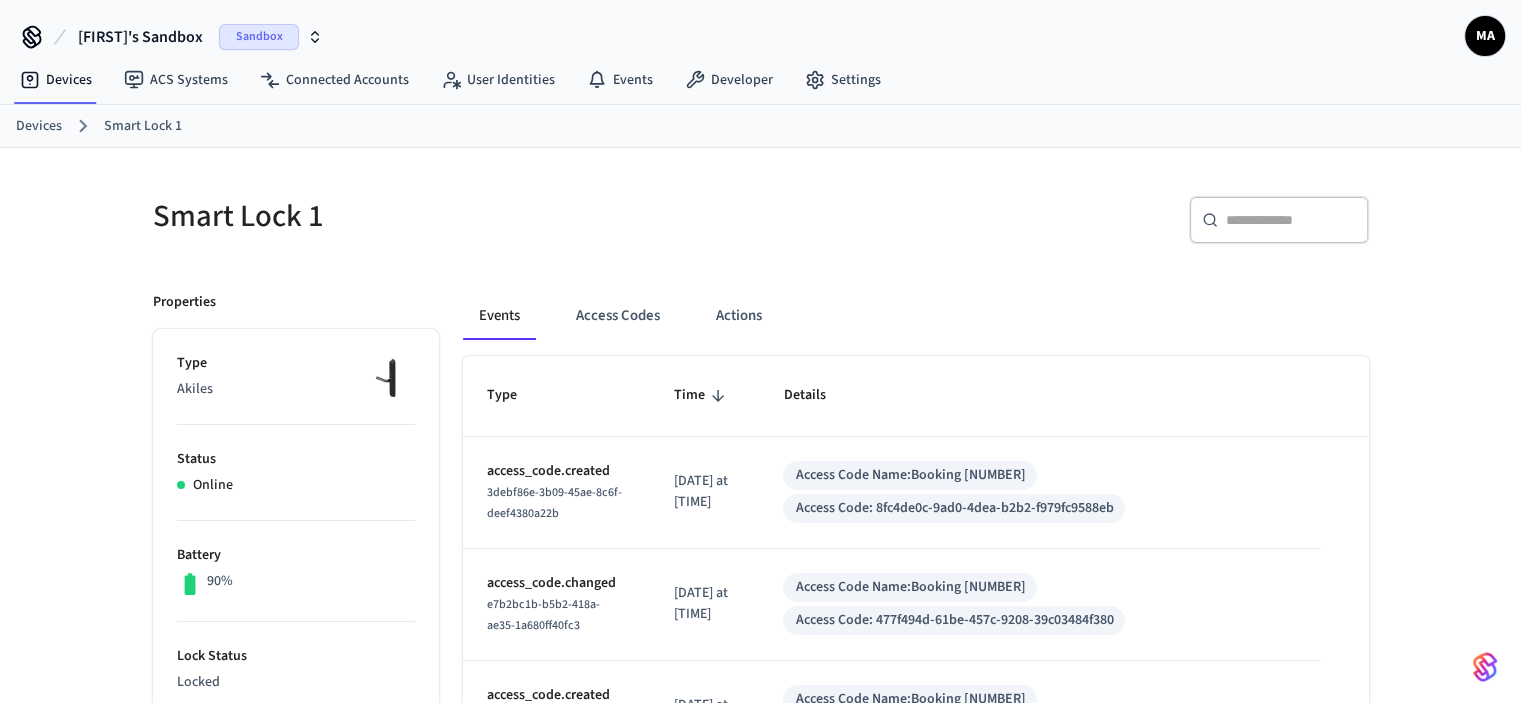 click on "Devices" at bounding box center (39, 126) 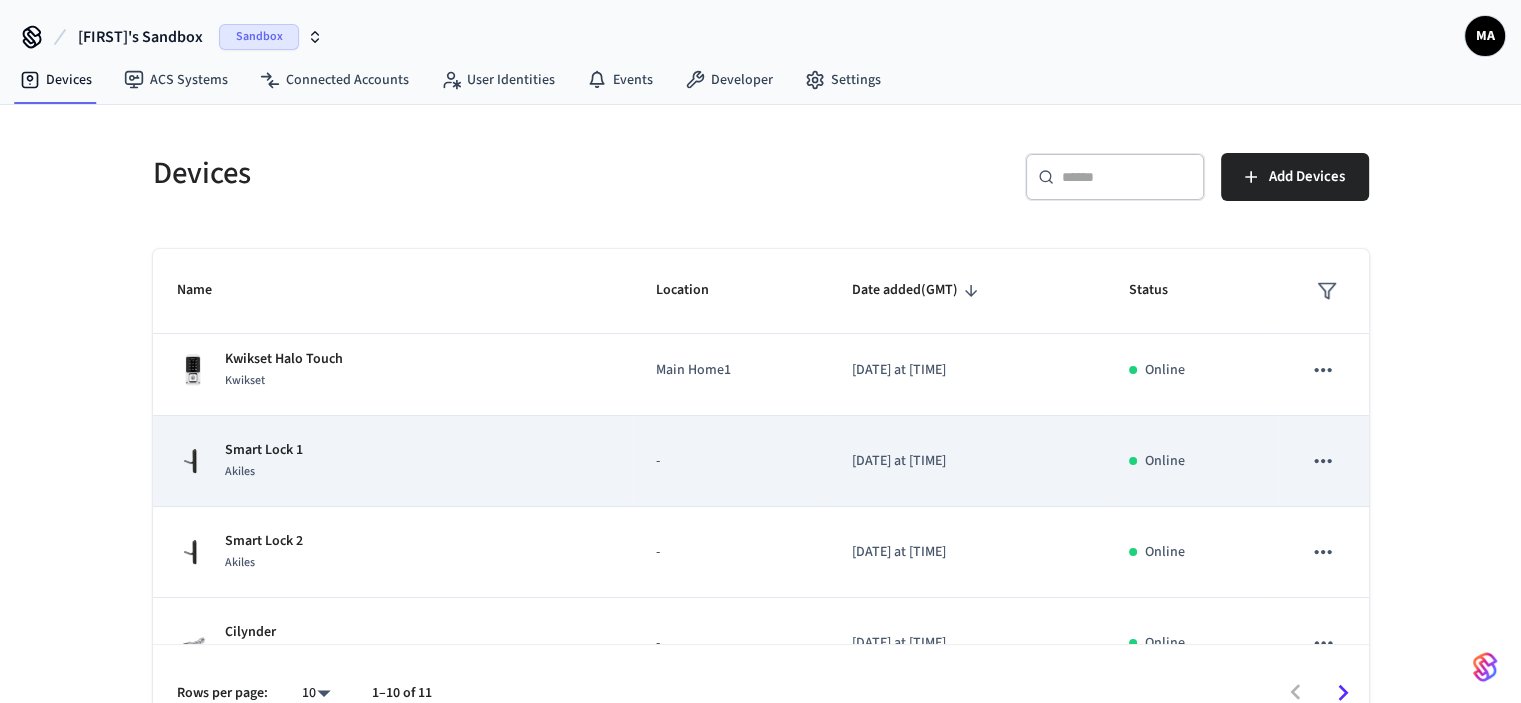 scroll, scrollTop: 200, scrollLeft: 0, axis: vertical 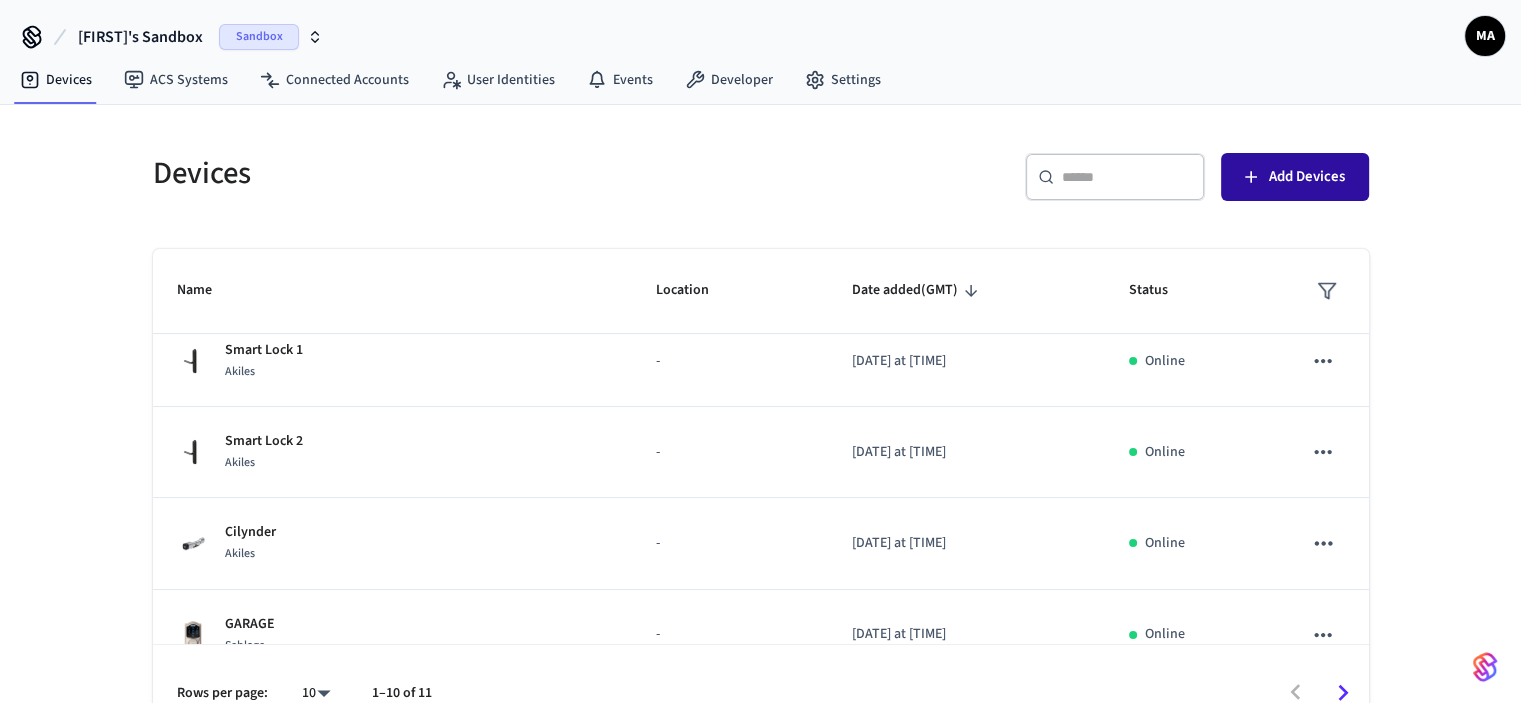 click on "Add Devices" at bounding box center (1295, 177) 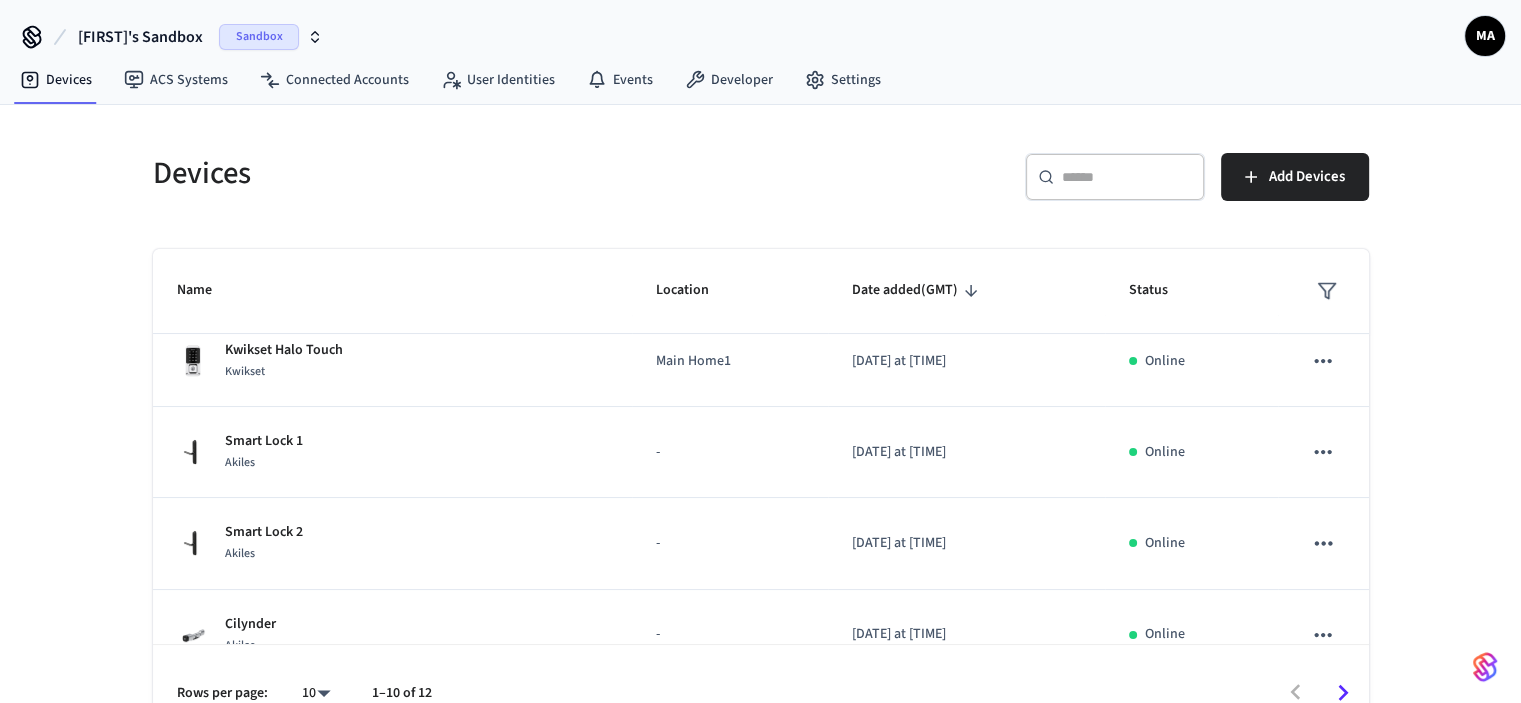 scroll, scrollTop: 291, scrollLeft: 0, axis: vertical 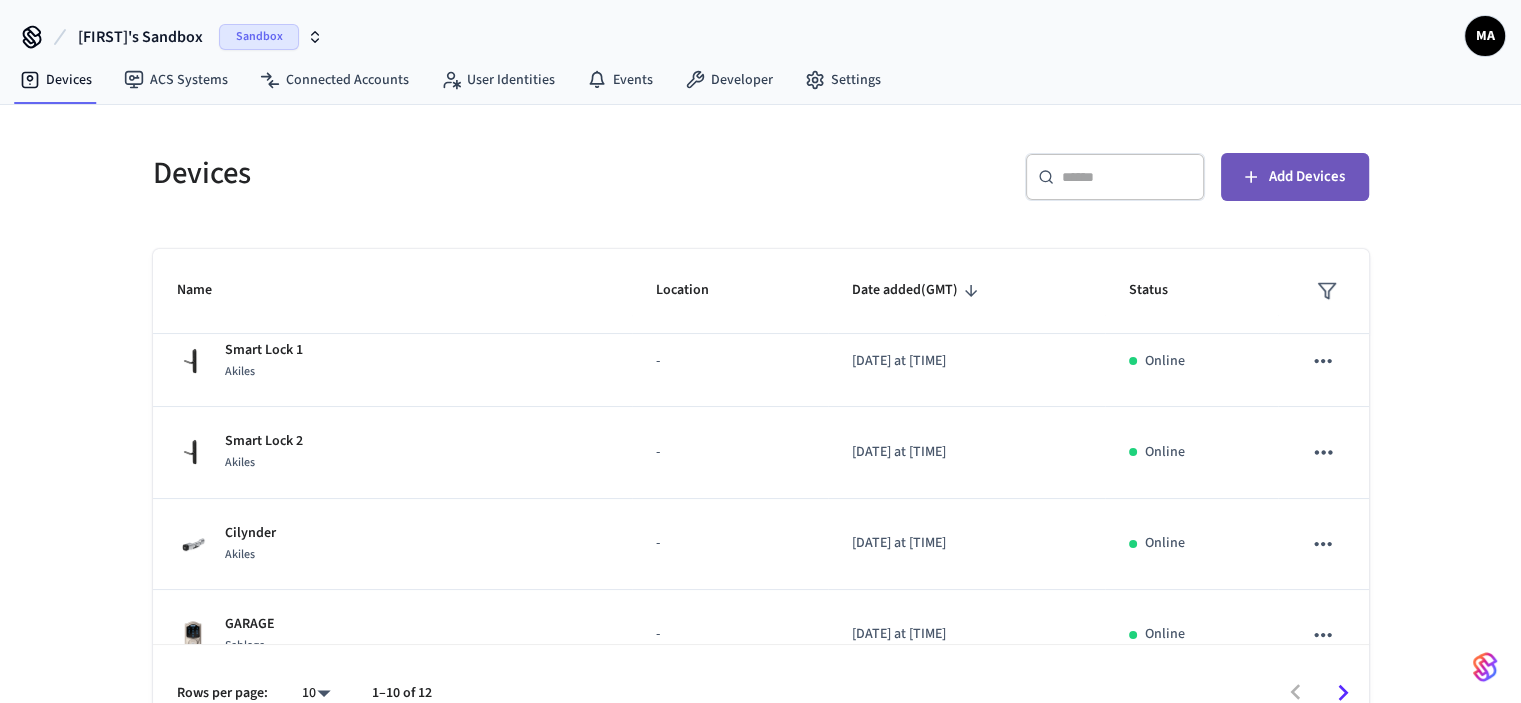 click on "Add Devices" at bounding box center (1307, 177) 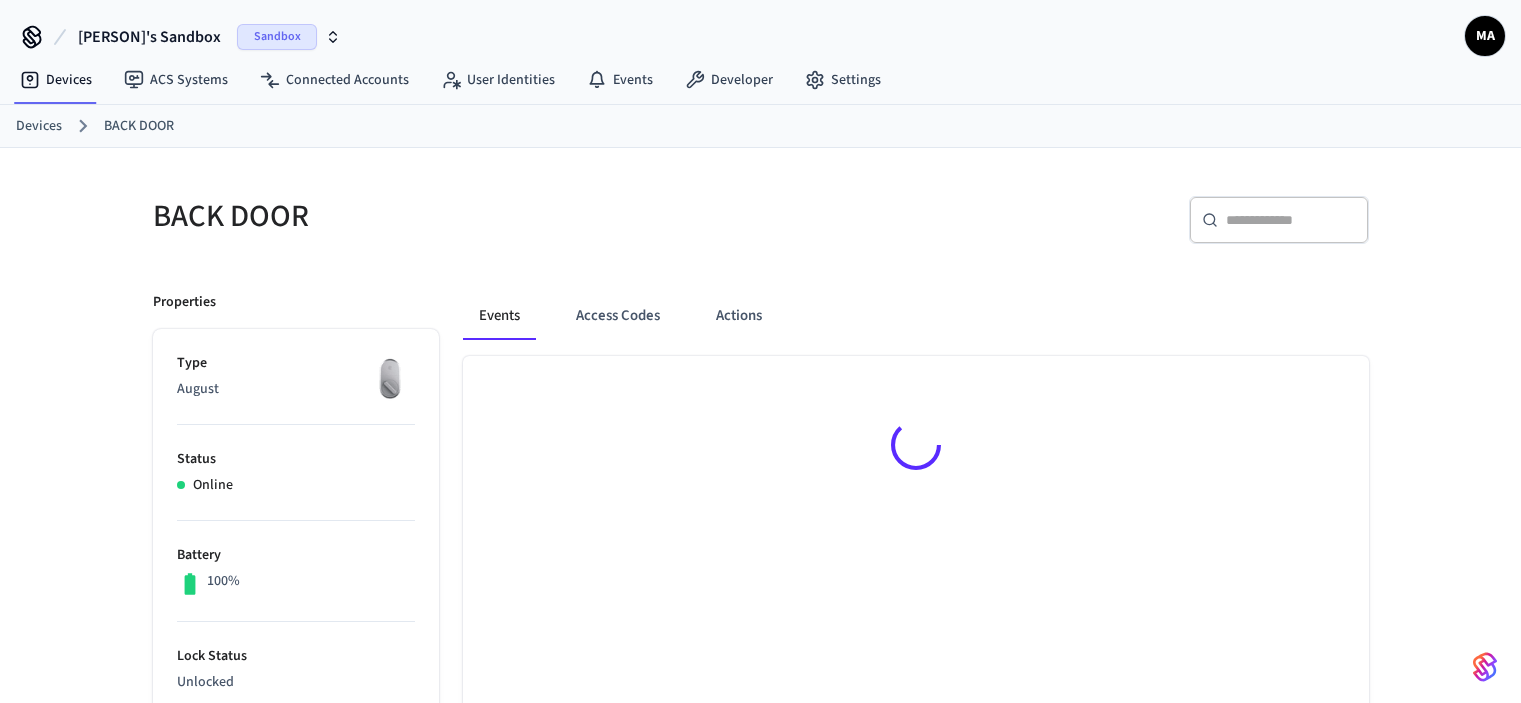 scroll, scrollTop: 0, scrollLeft: 0, axis: both 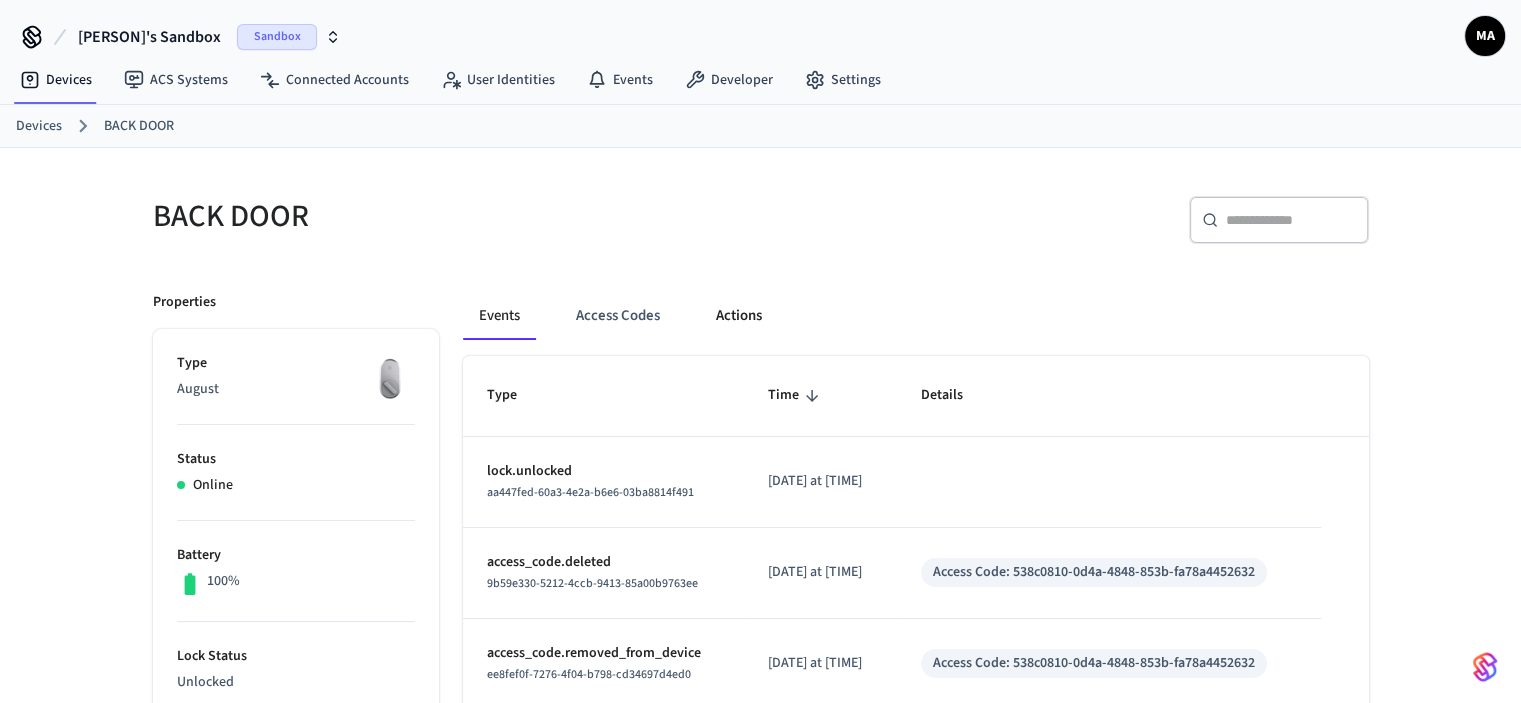 click on "Actions" at bounding box center [739, 316] 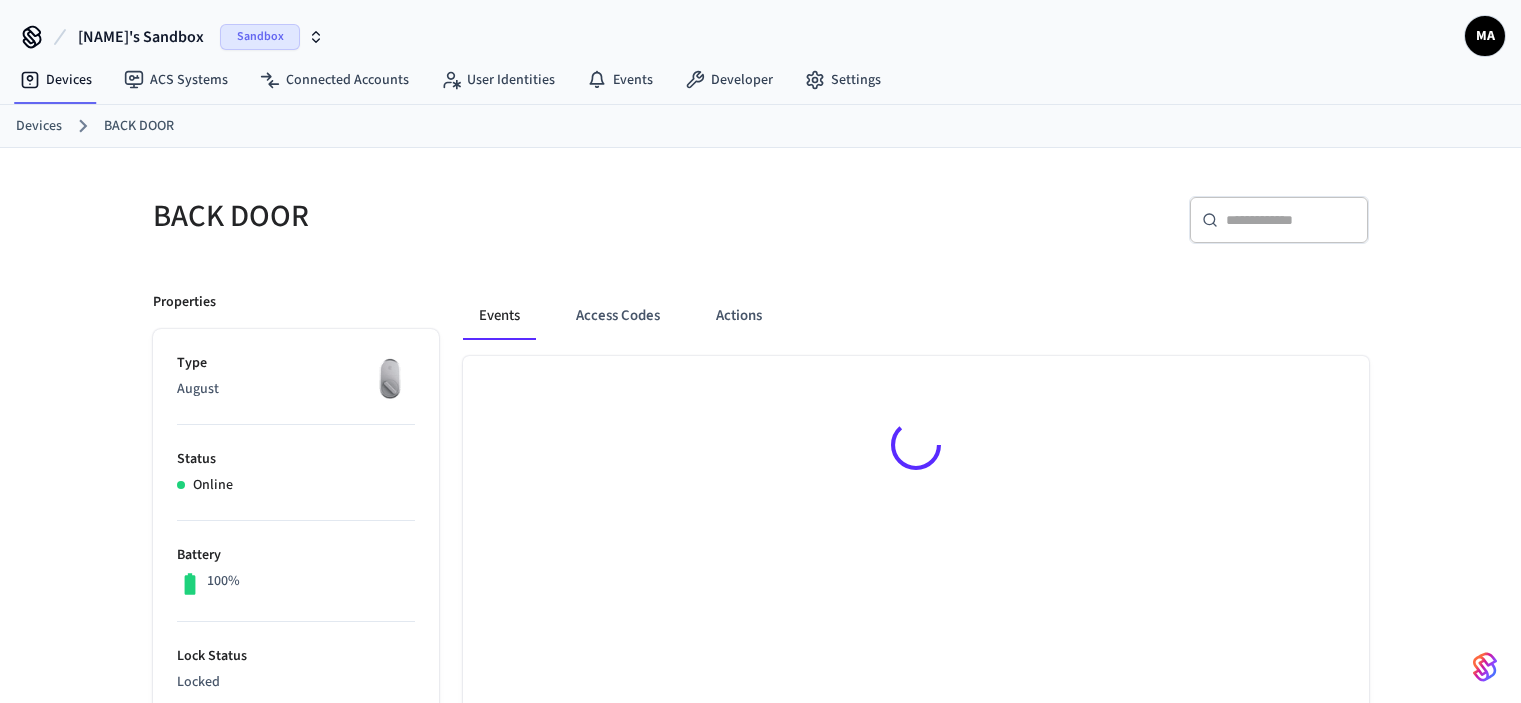 scroll, scrollTop: 0, scrollLeft: 0, axis: both 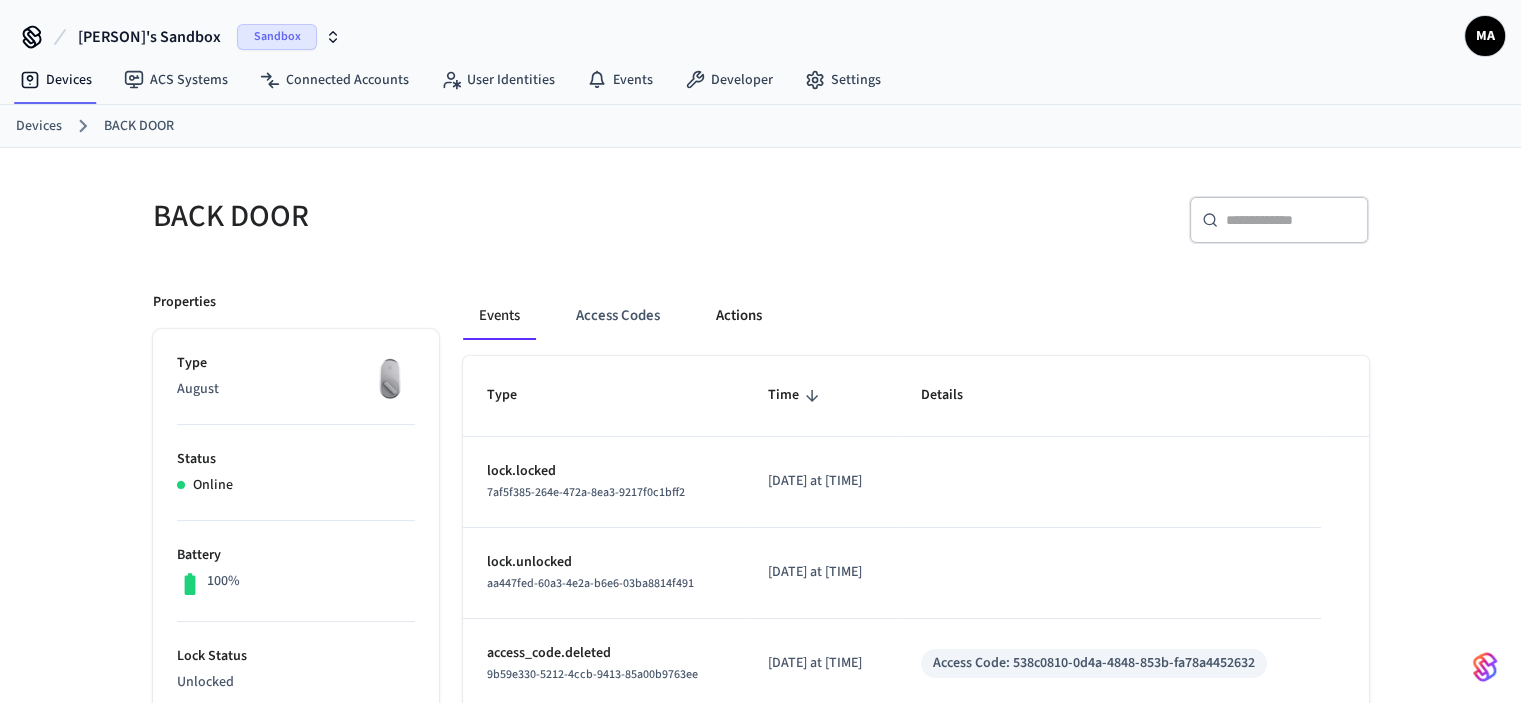 click on "Actions" at bounding box center [739, 316] 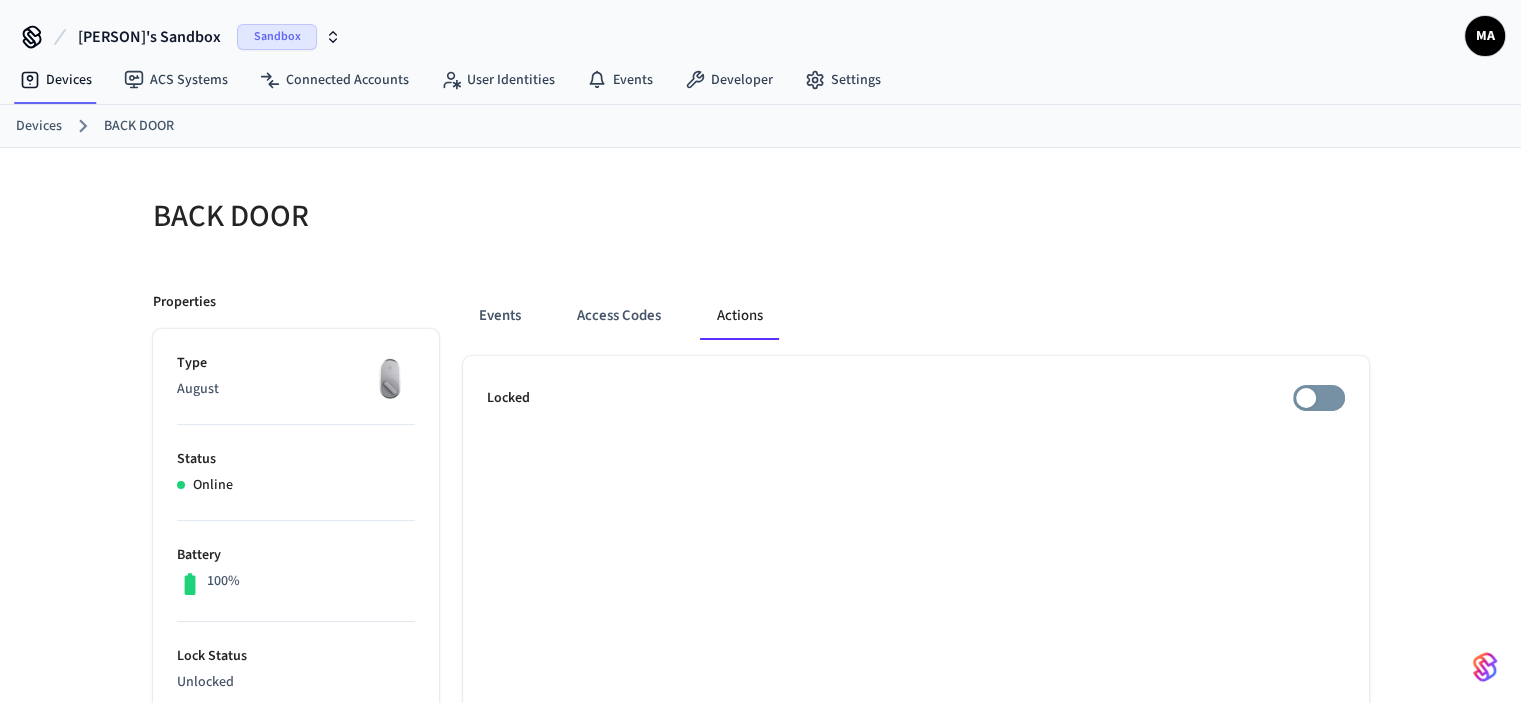 scroll, scrollTop: 100, scrollLeft: 0, axis: vertical 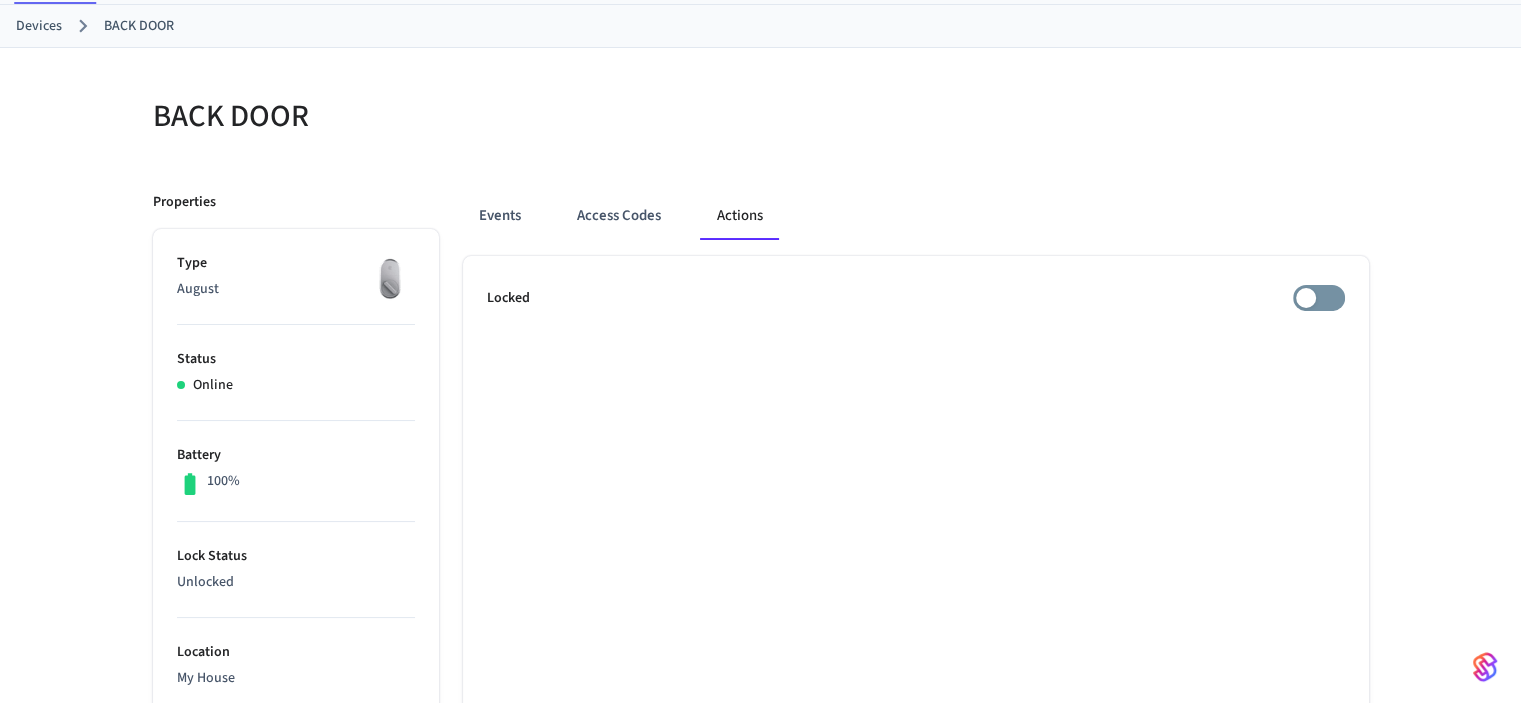 click on "Locked" at bounding box center (508, 298) 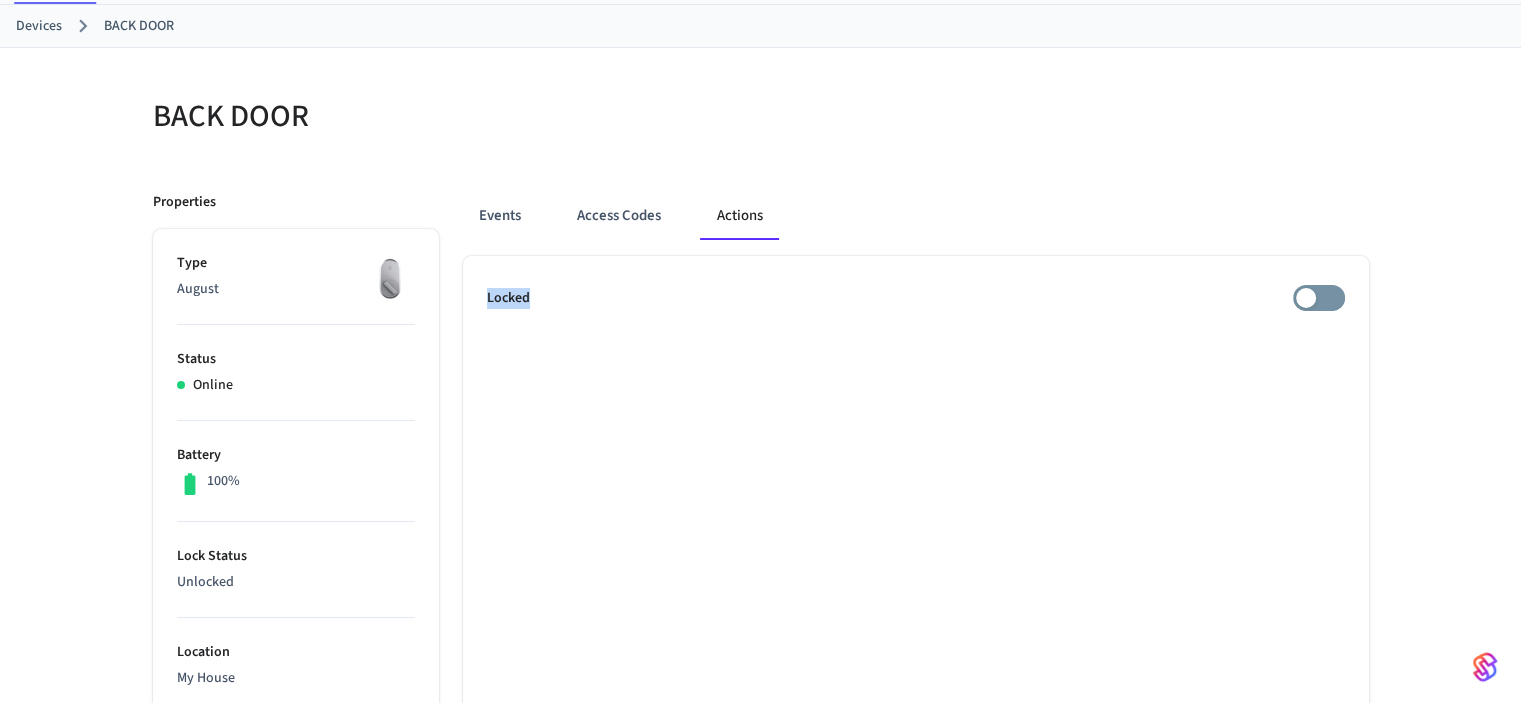 click on "Locked" at bounding box center (508, 298) 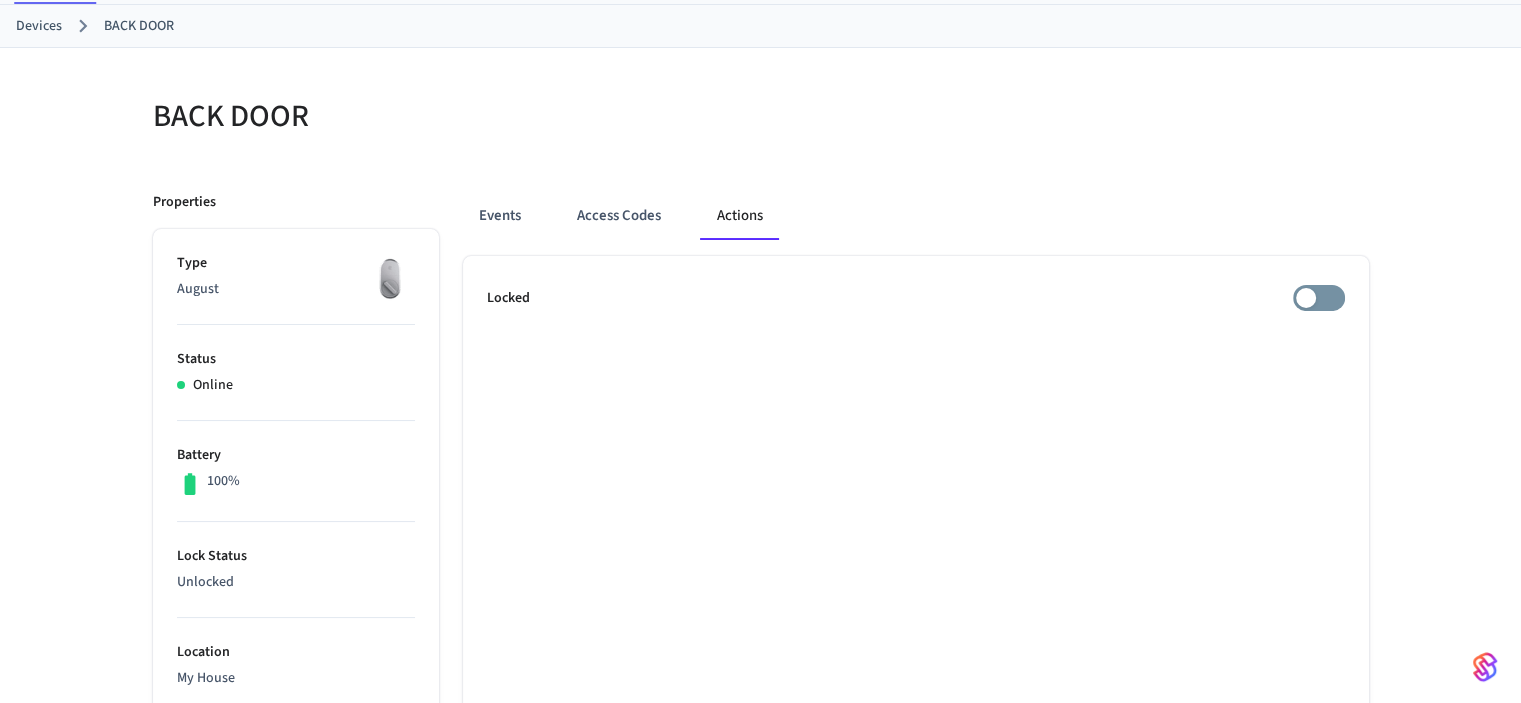 click on "Unlocked" at bounding box center [296, 582] 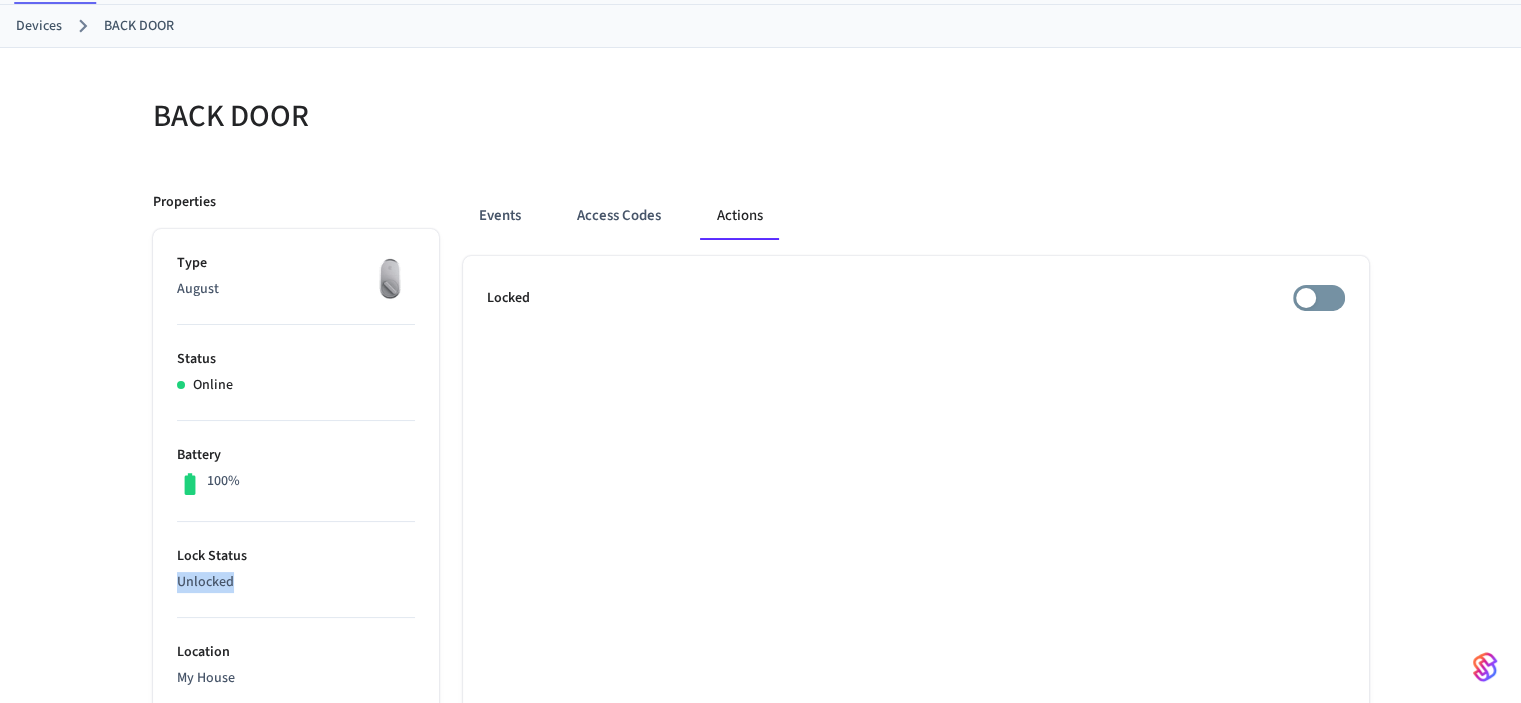 click on "Unlocked" at bounding box center (296, 582) 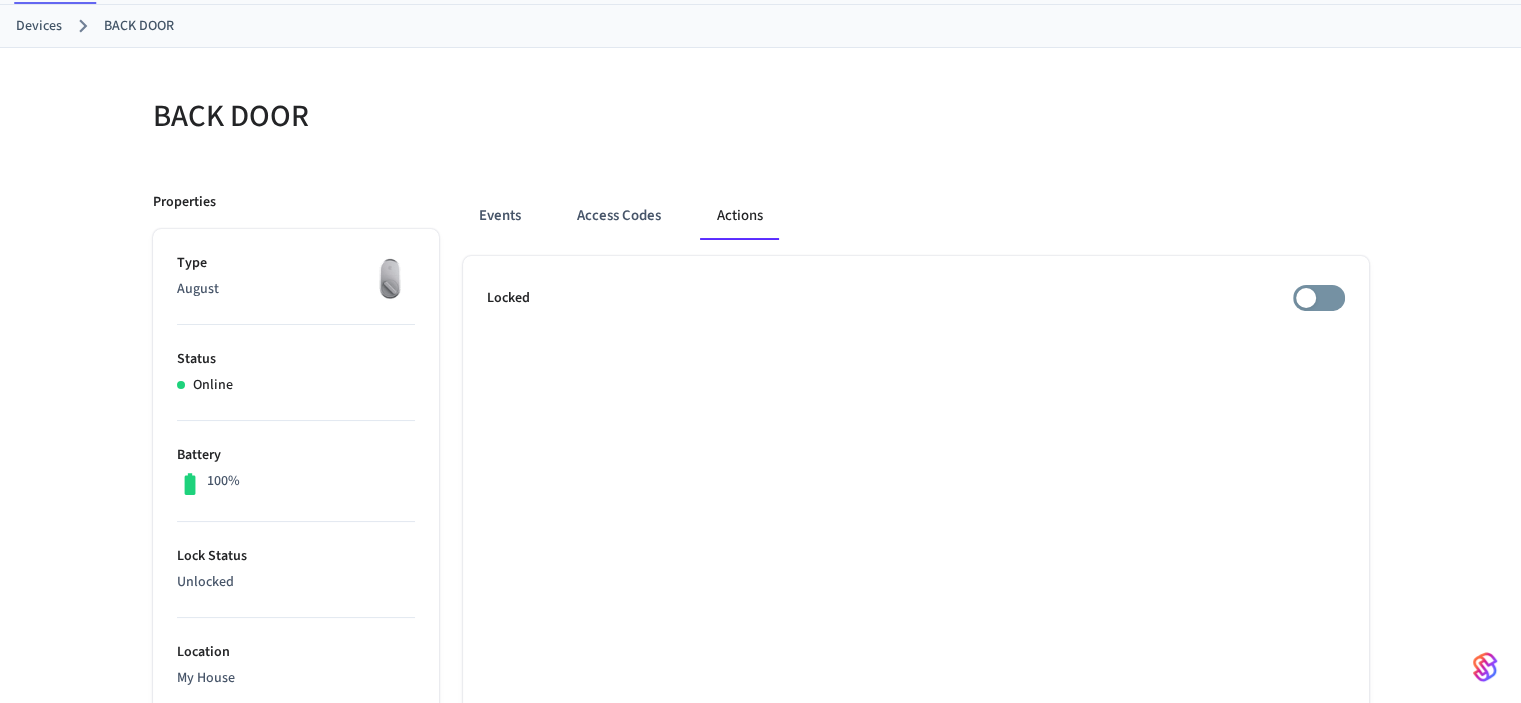 click on "Locked" at bounding box center [508, 298] 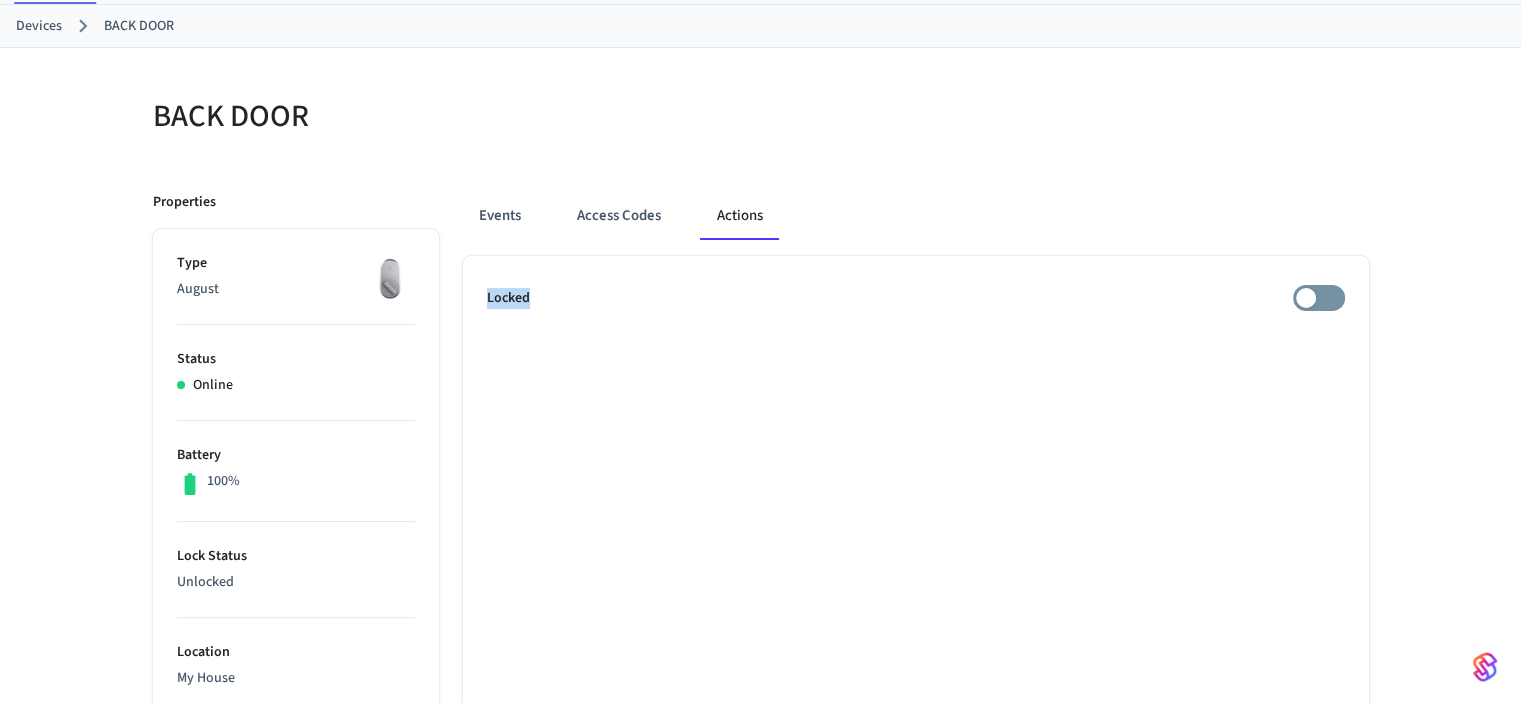 click on "Locked" at bounding box center [508, 298] 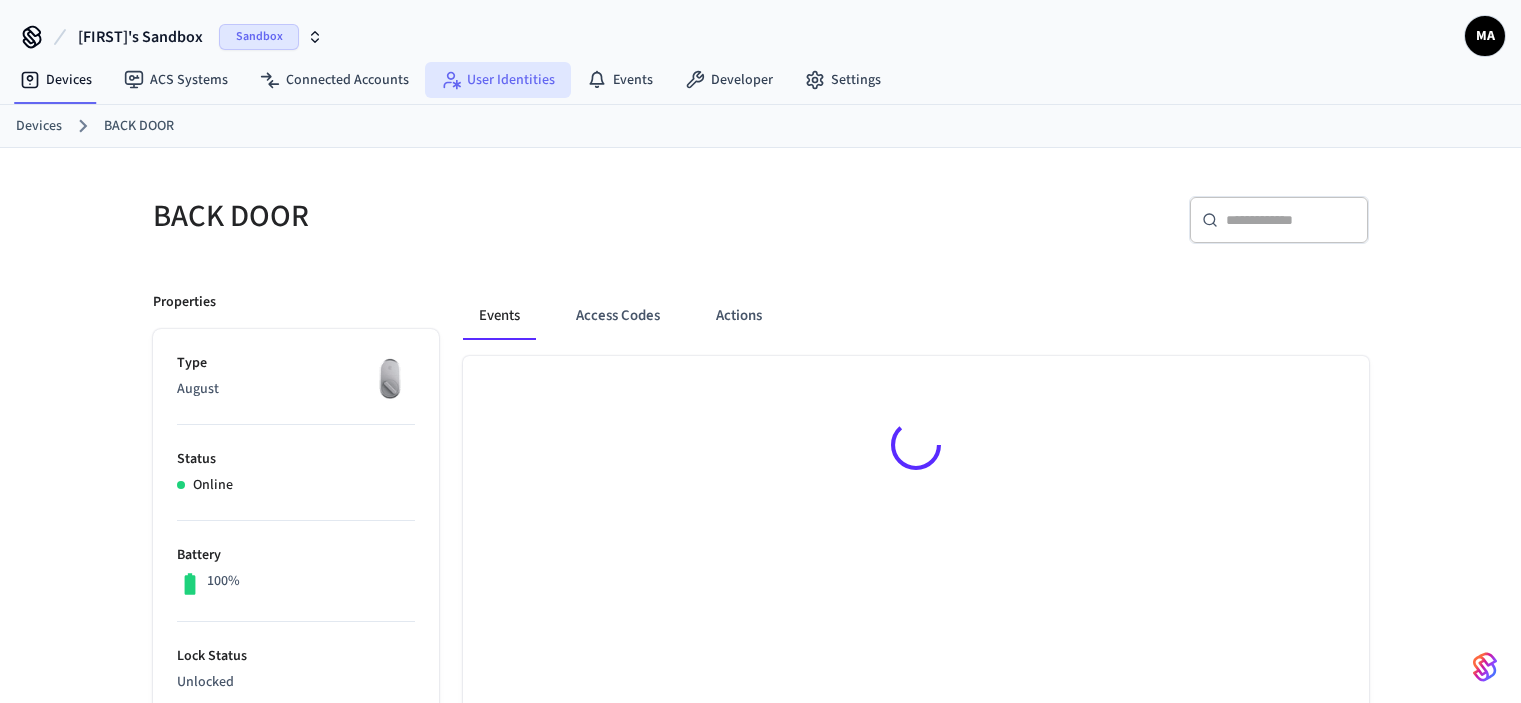 scroll, scrollTop: 0, scrollLeft: 0, axis: both 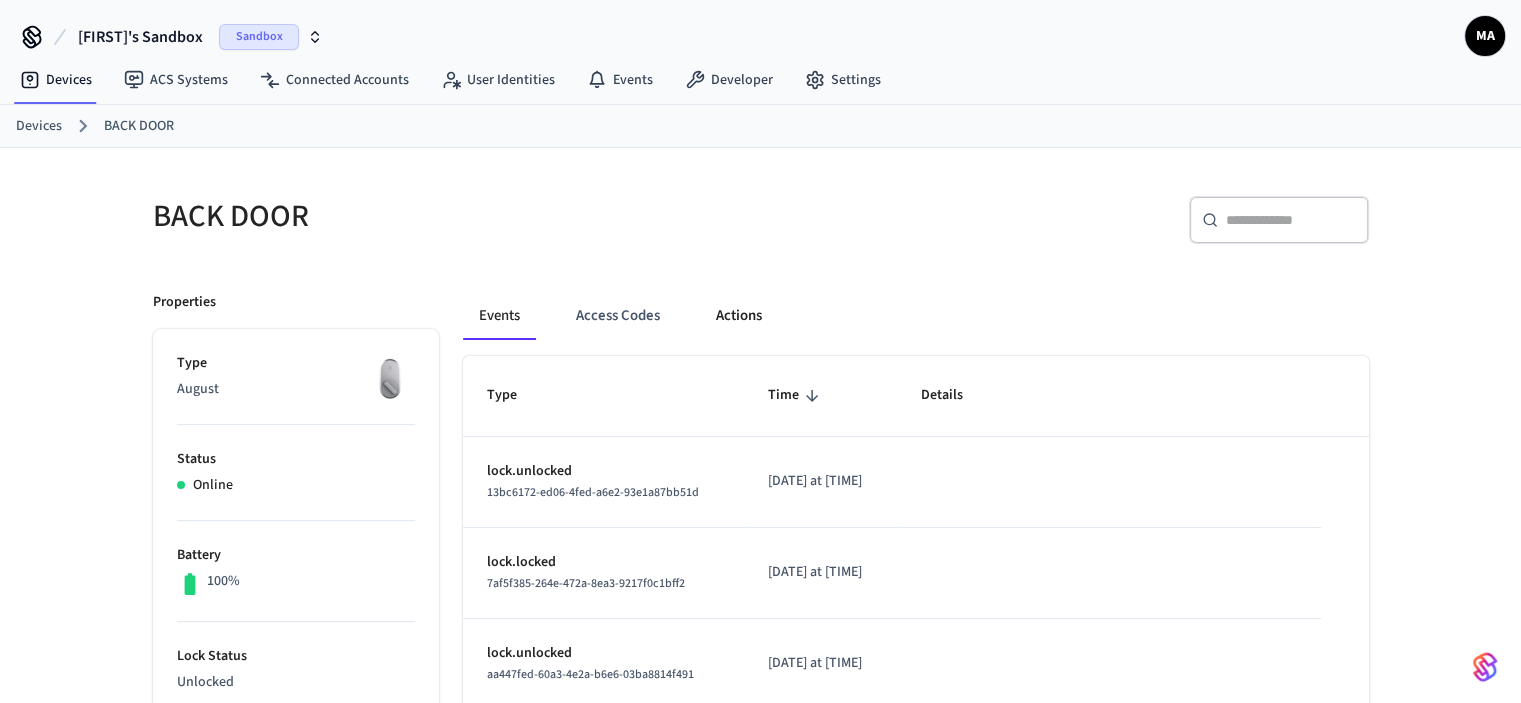 click on "Actions" at bounding box center [739, 316] 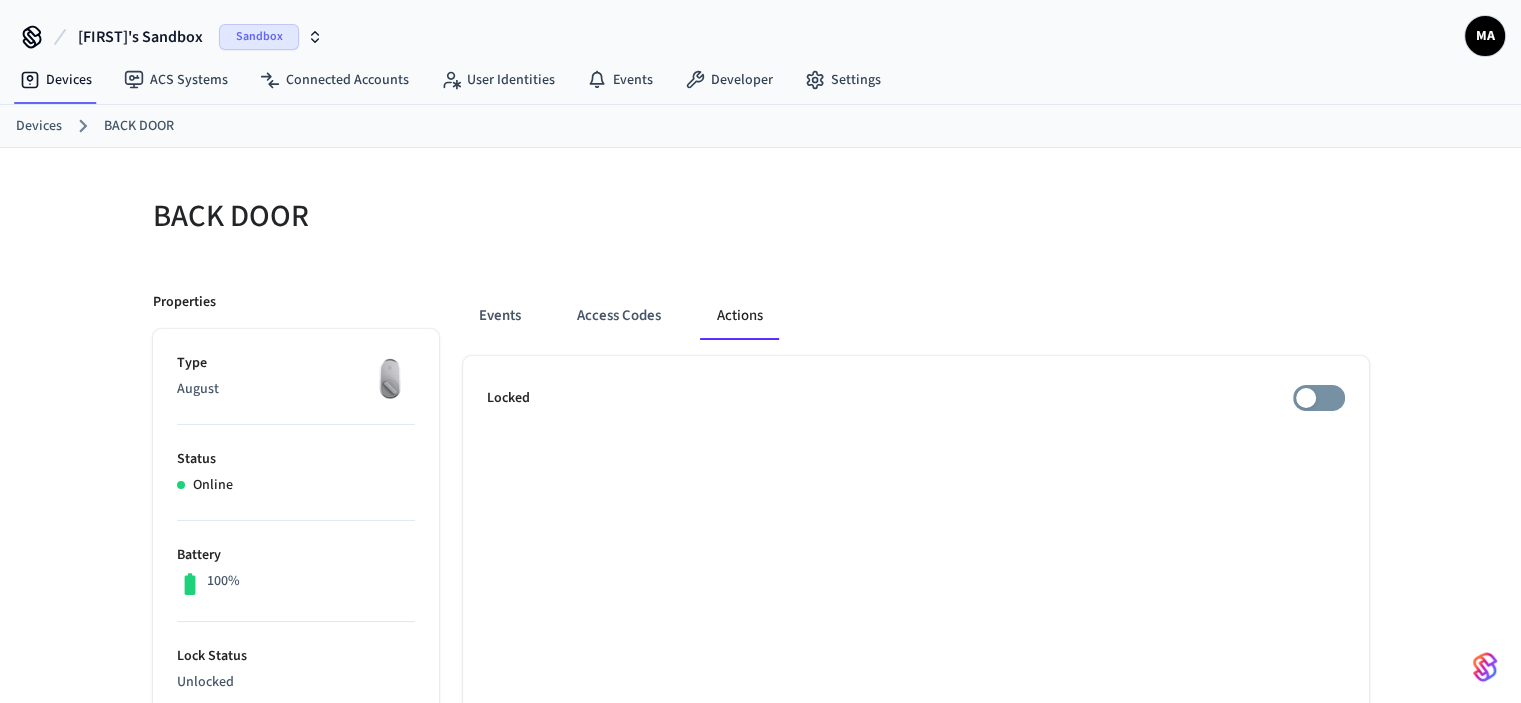 scroll, scrollTop: 200, scrollLeft: 0, axis: vertical 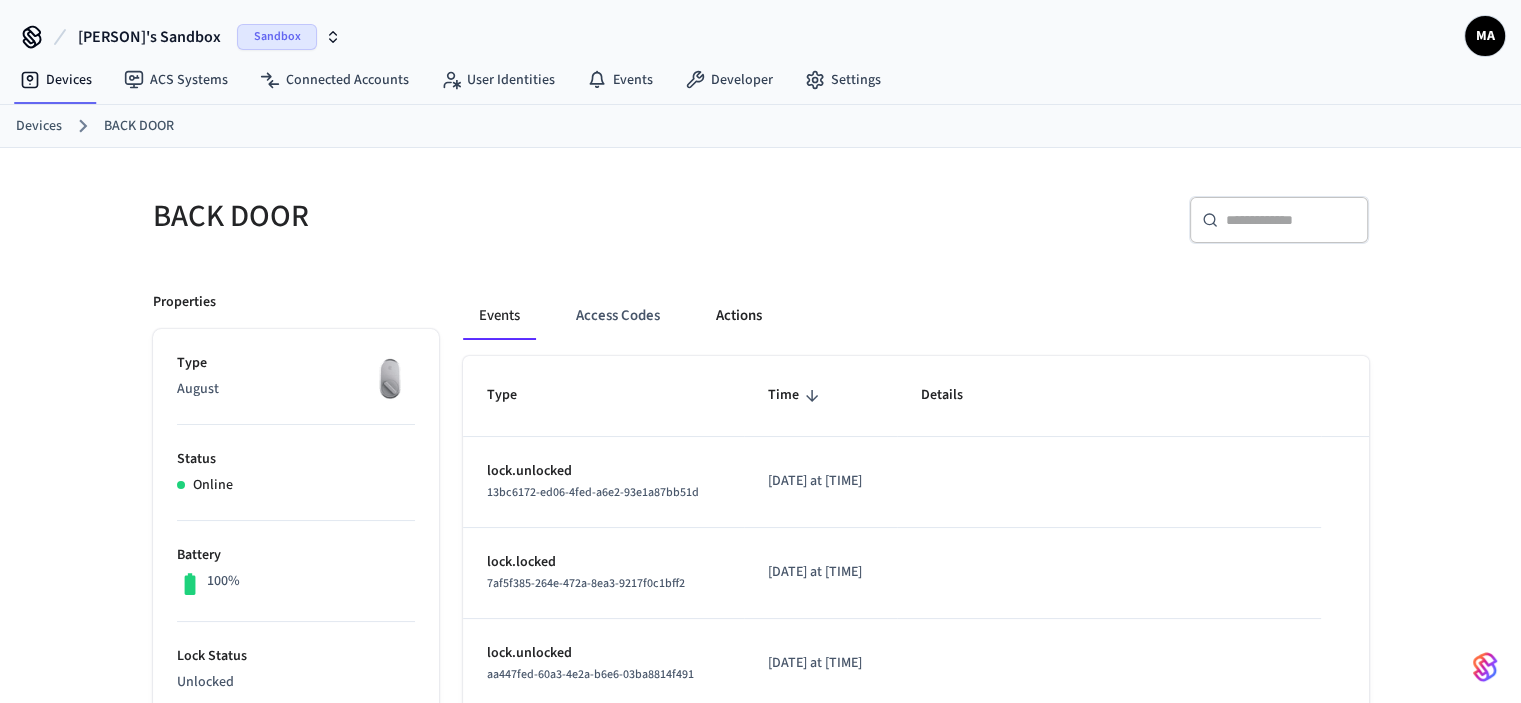 click on "Actions" at bounding box center [739, 316] 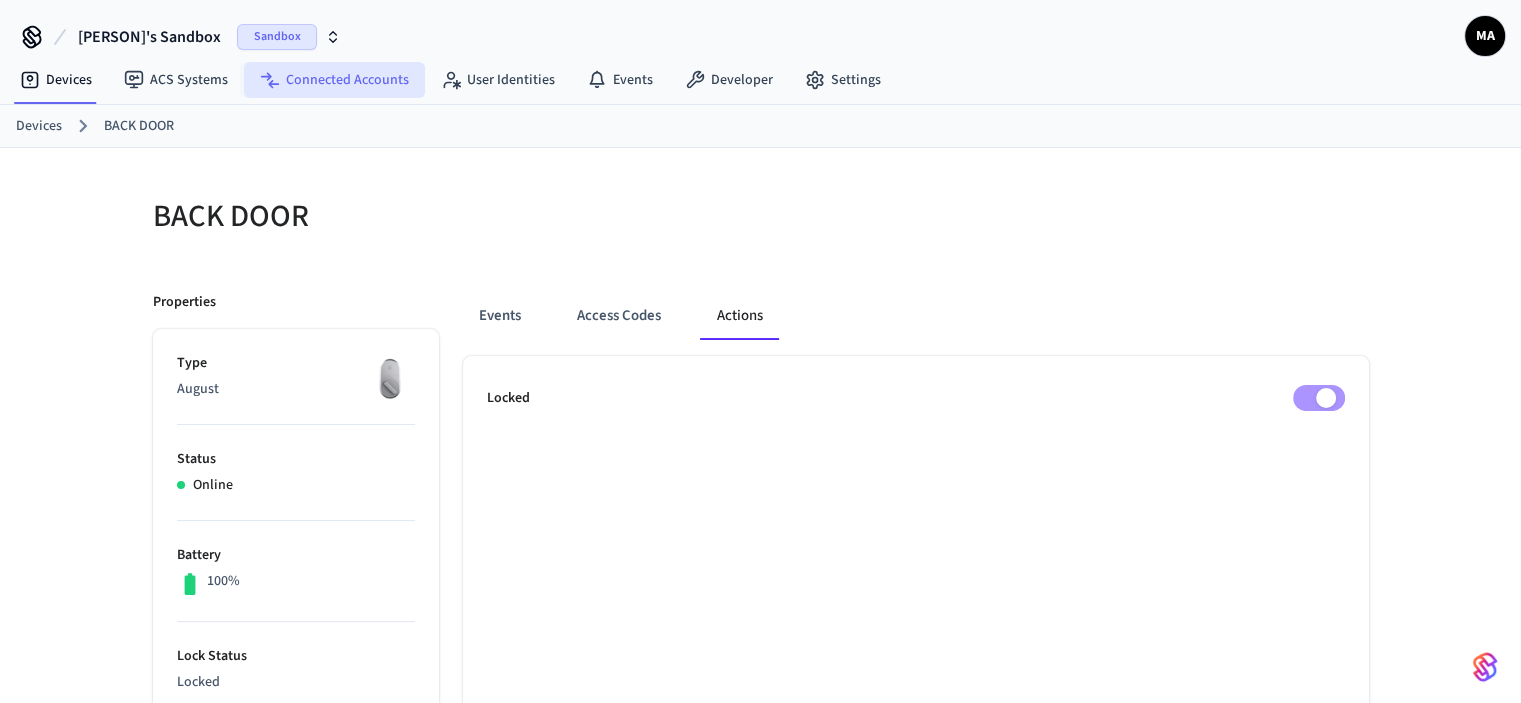 click on "Connected Accounts" at bounding box center (334, 80) 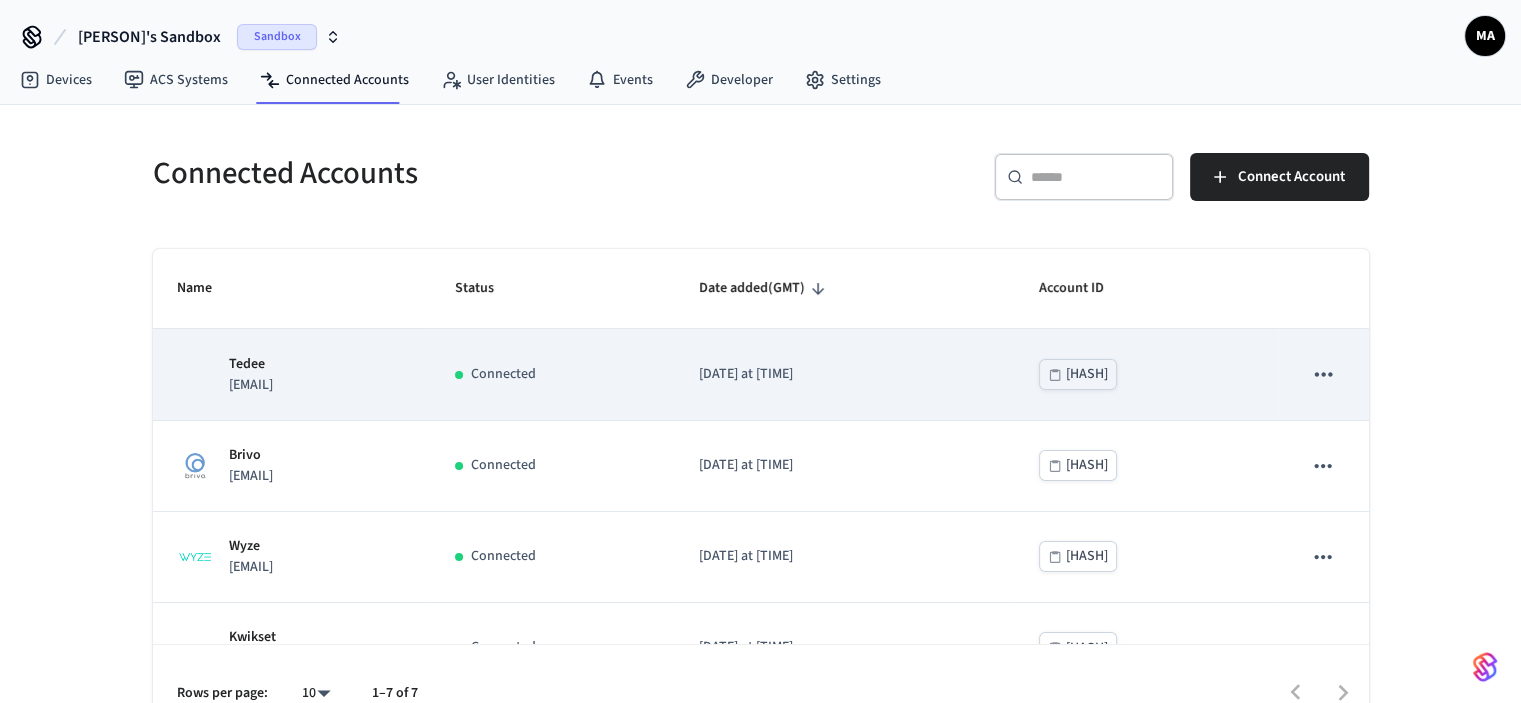 click on "73ef4..." at bounding box center [1087, 374] 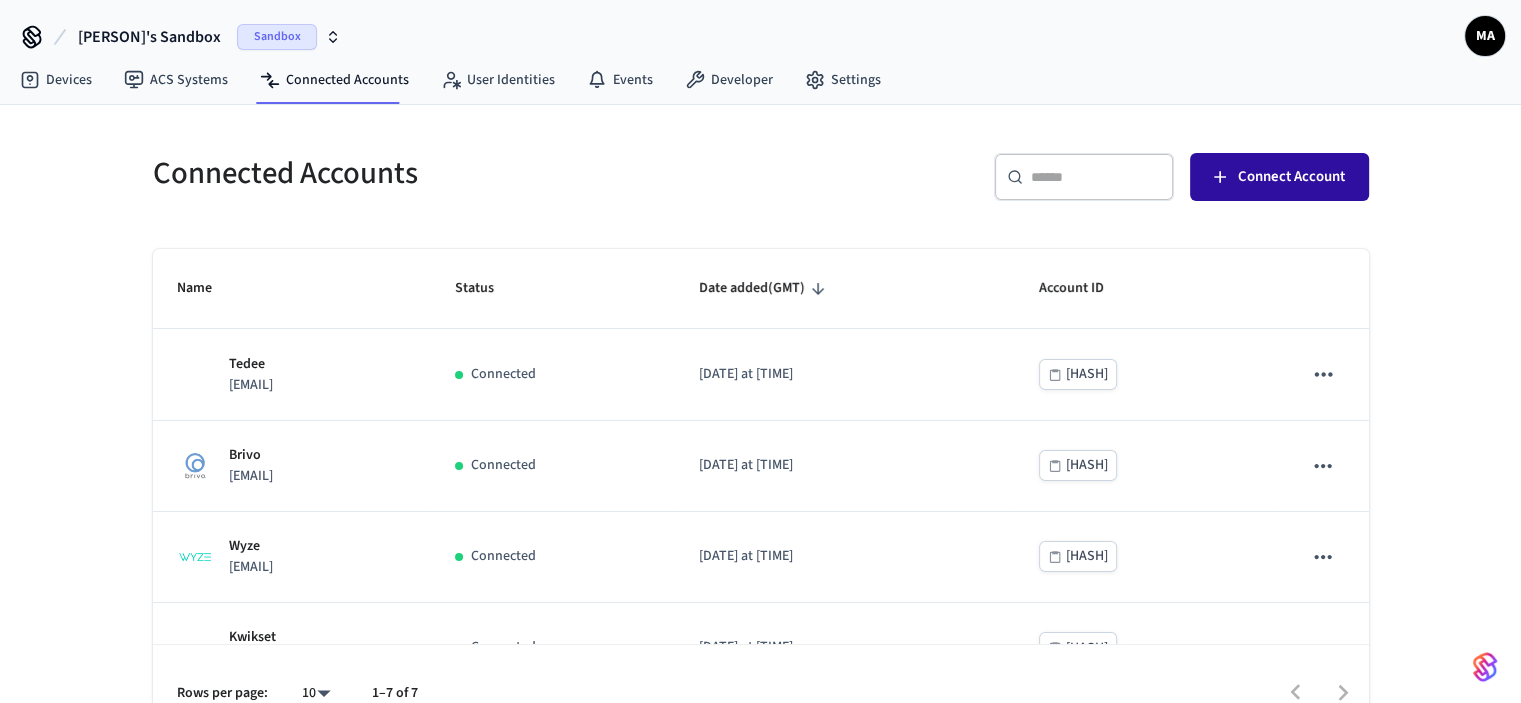 click on "Connect Account" at bounding box center [1291, 177] 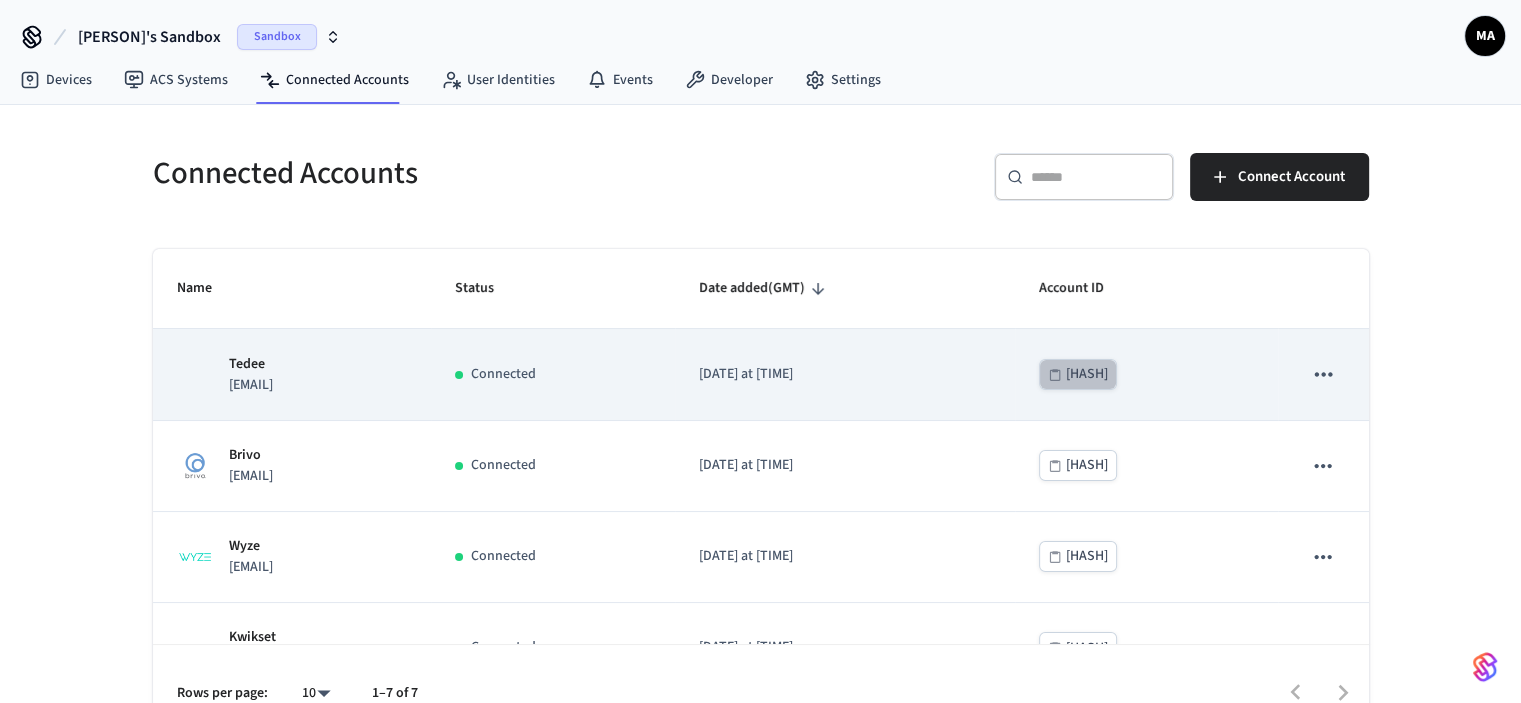 click on "73ef4..." at bounding box center (1087, 374) 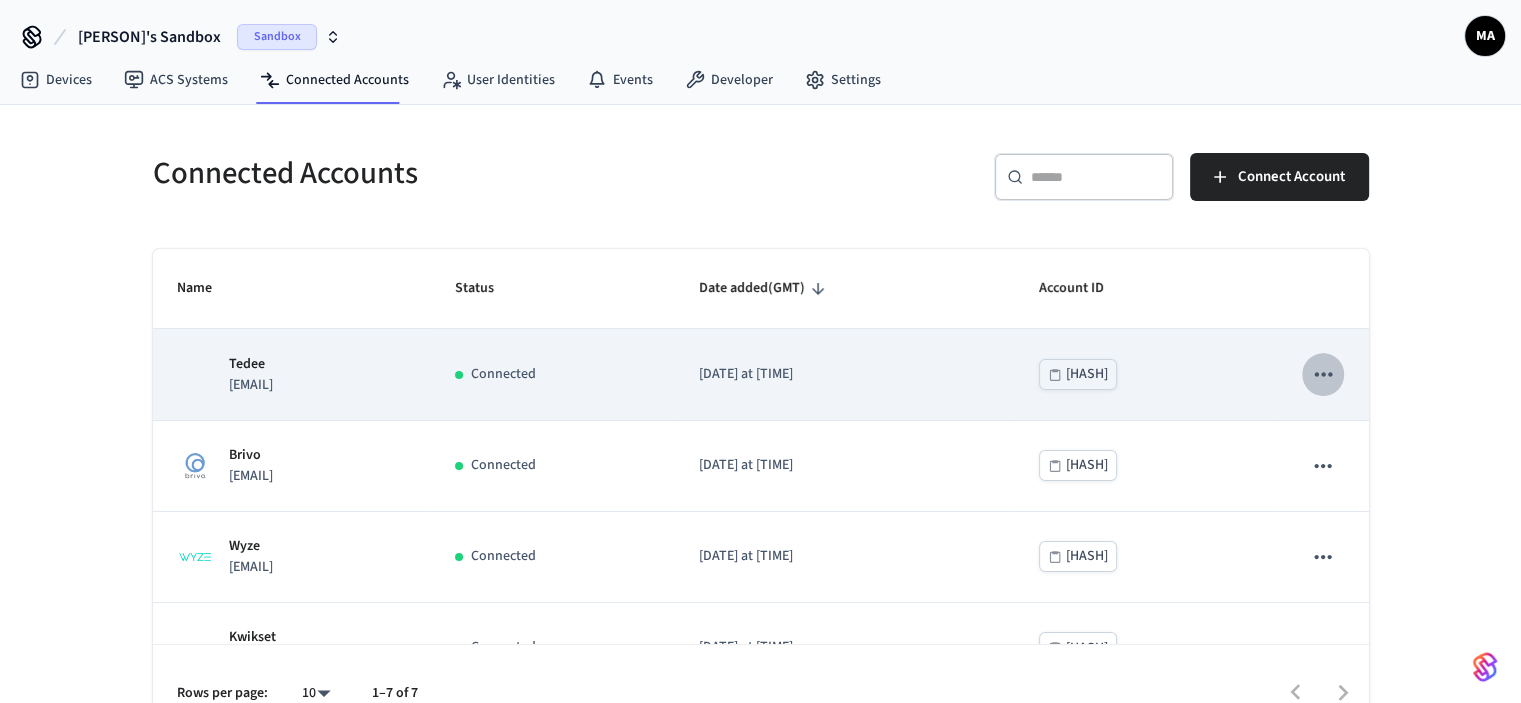 click 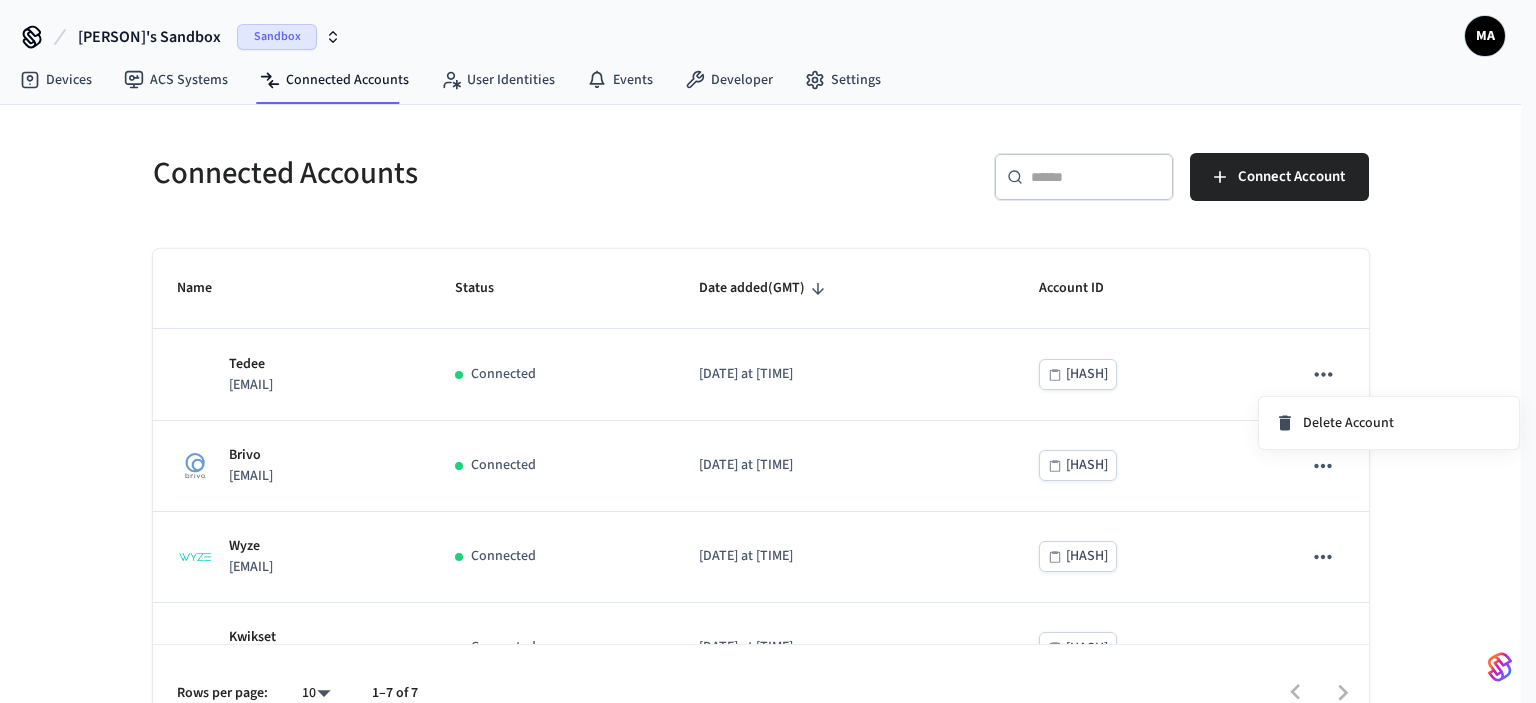 click at bounding box center [768, 351] 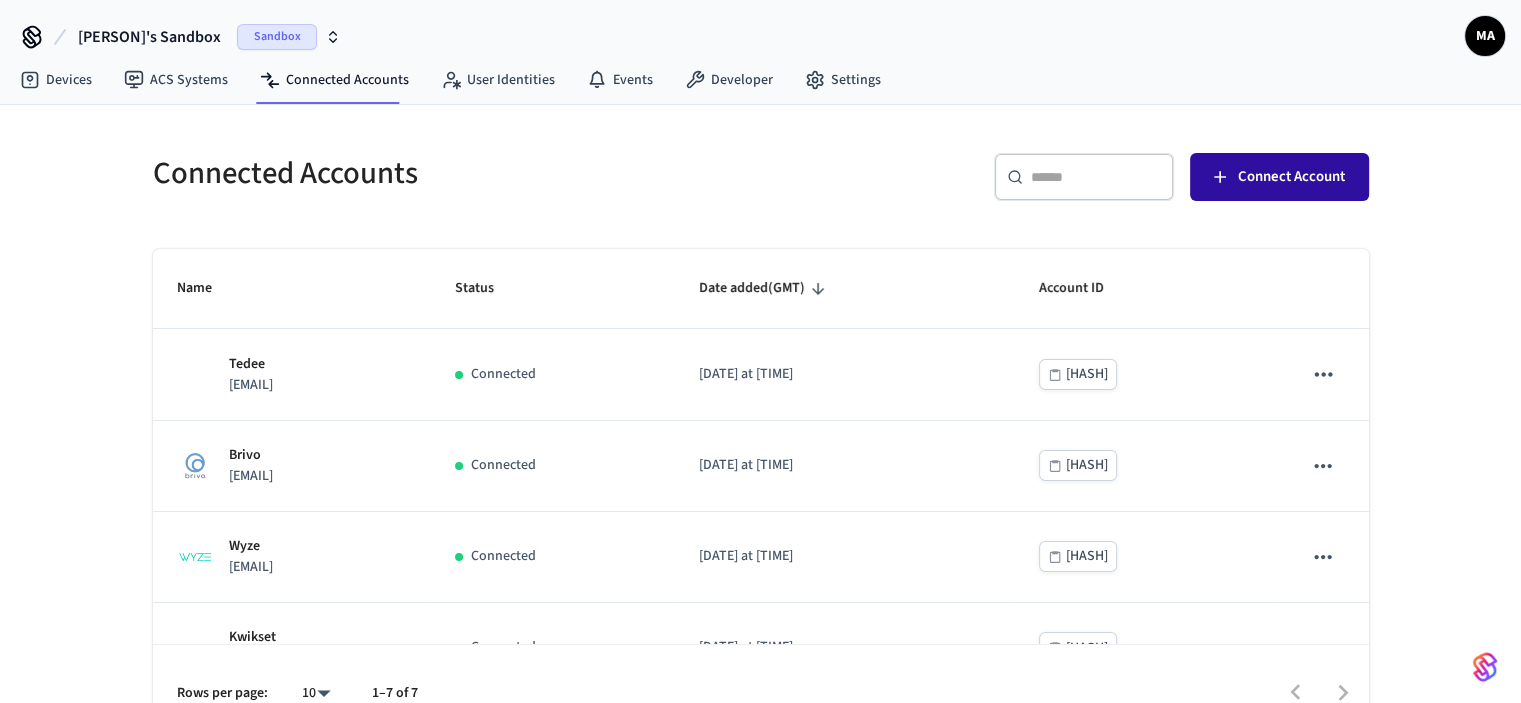 click on "Connect Account" at bounding box center [1291, 177] 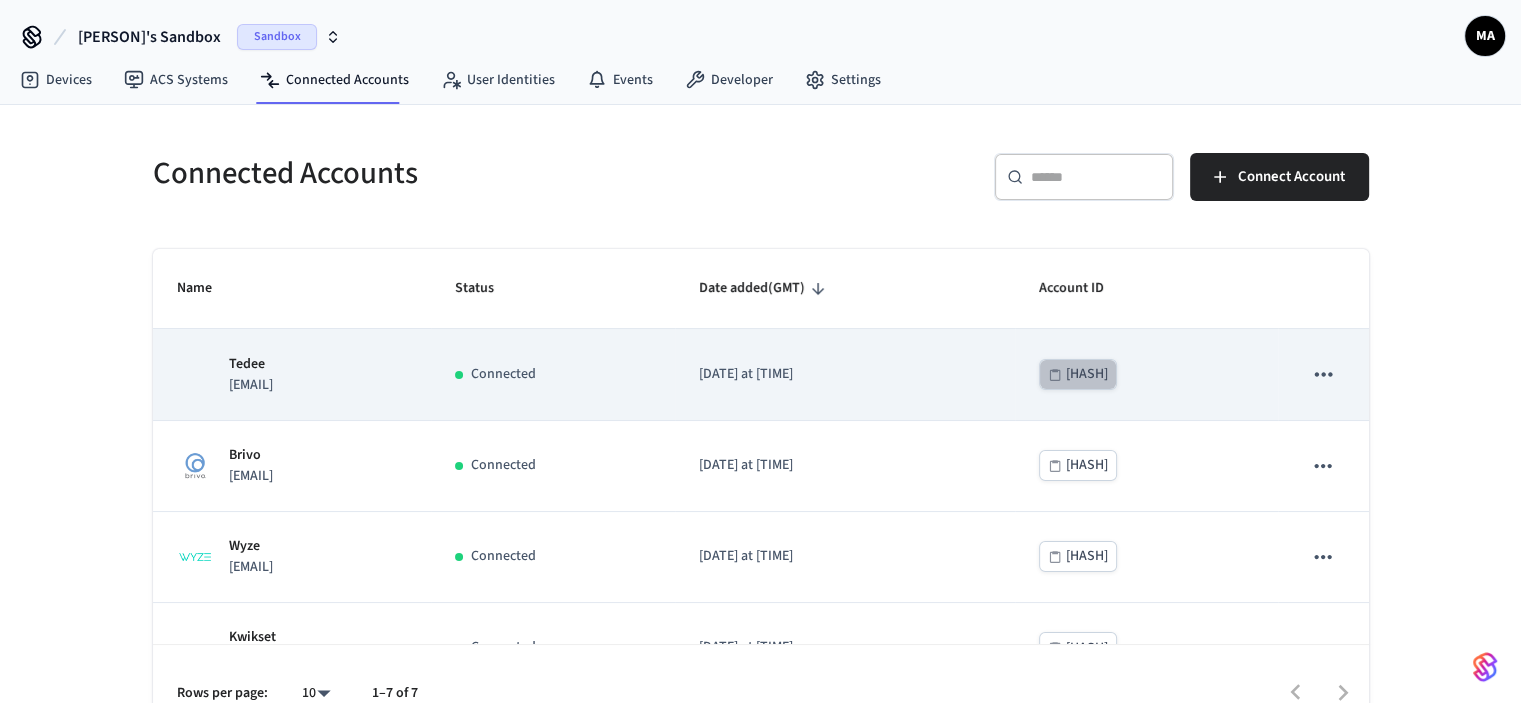 click on "73ef4..." at bounding box center (1087, 374) 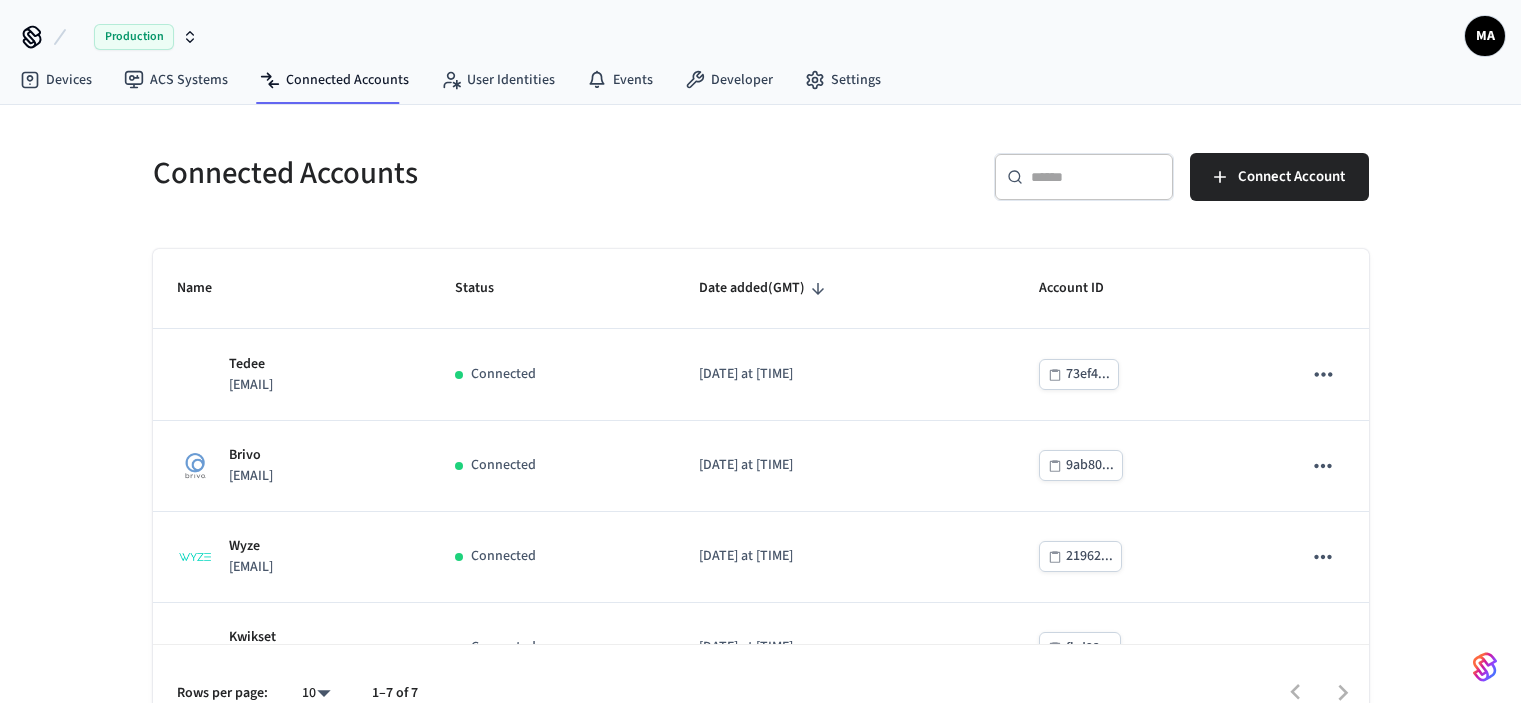 scroll, scrollTop: 0, scrollLeft: 0, axis: both 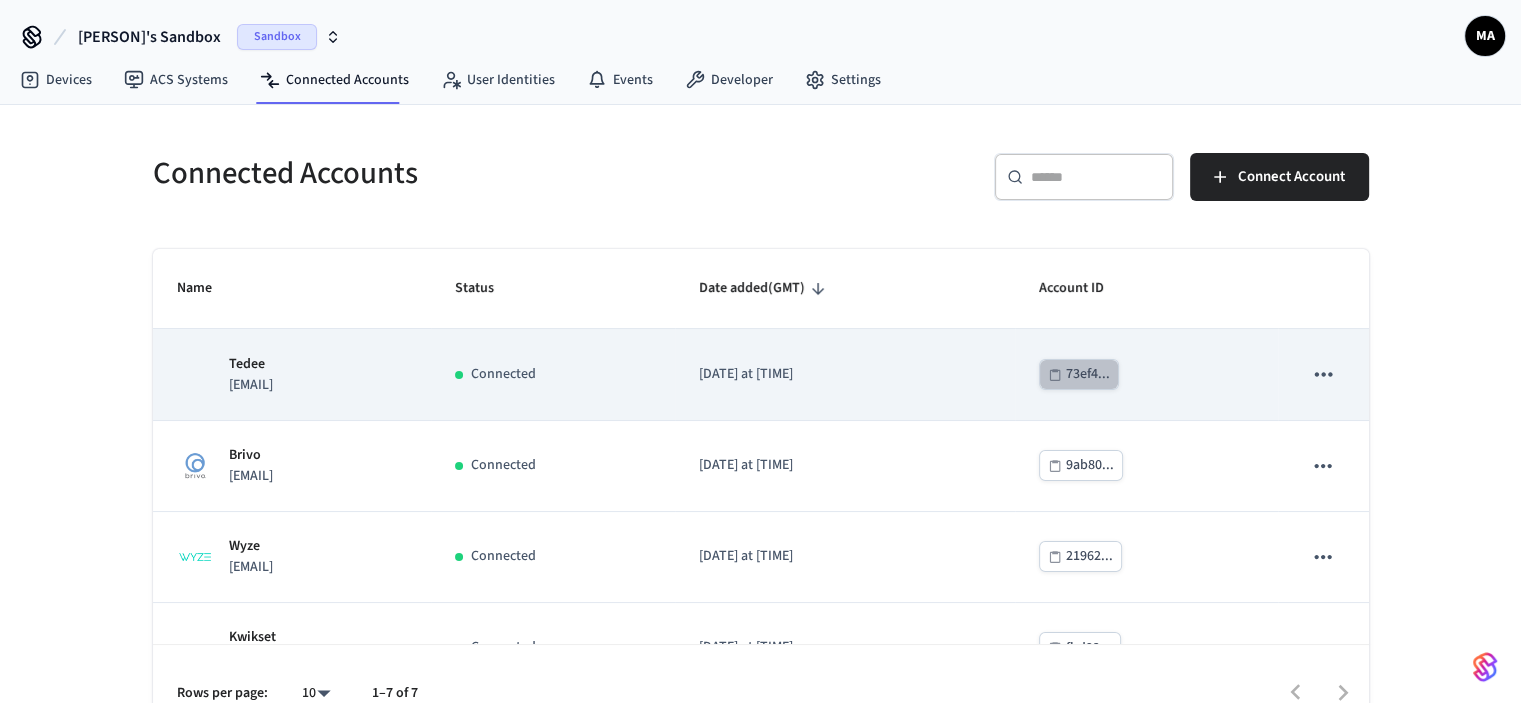 click on "73ef4..." at bounding box center [1088, 374] 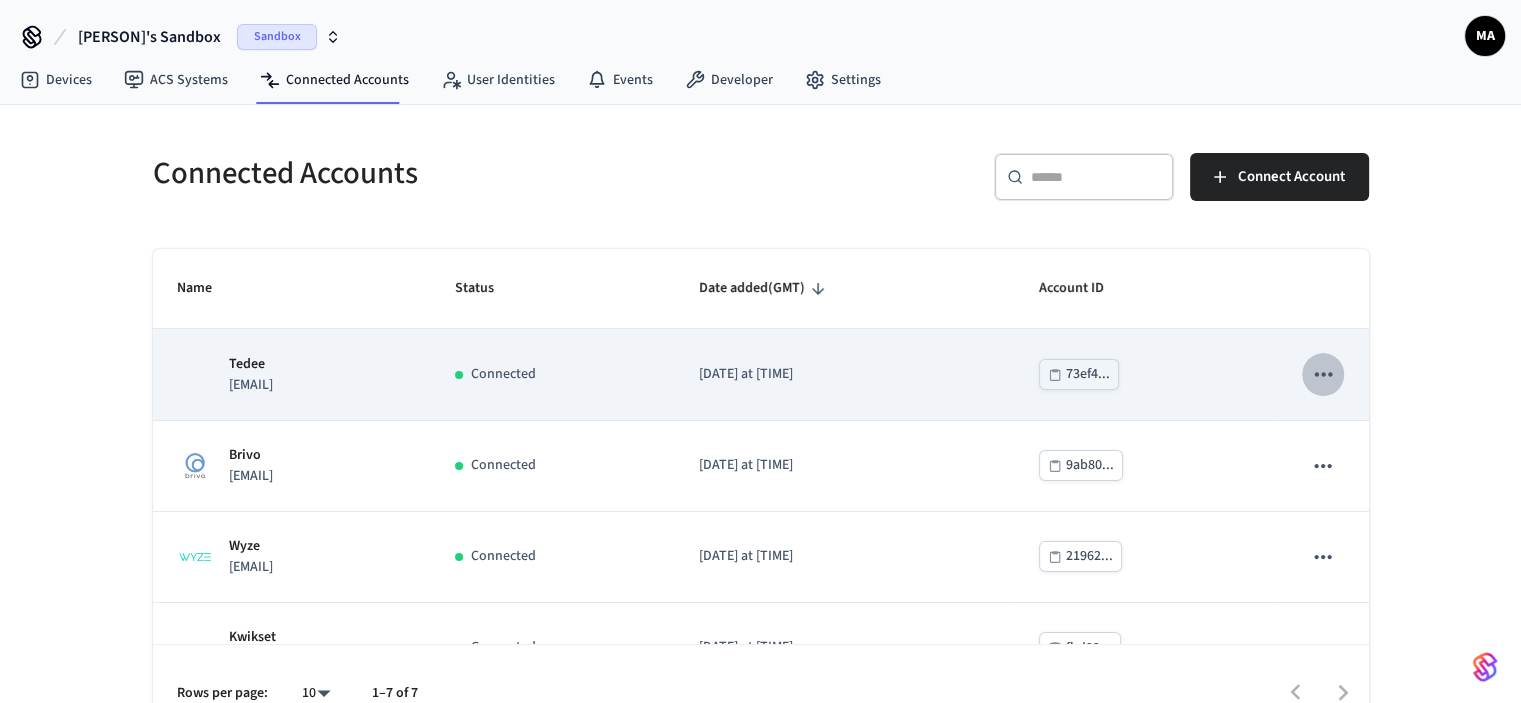 click 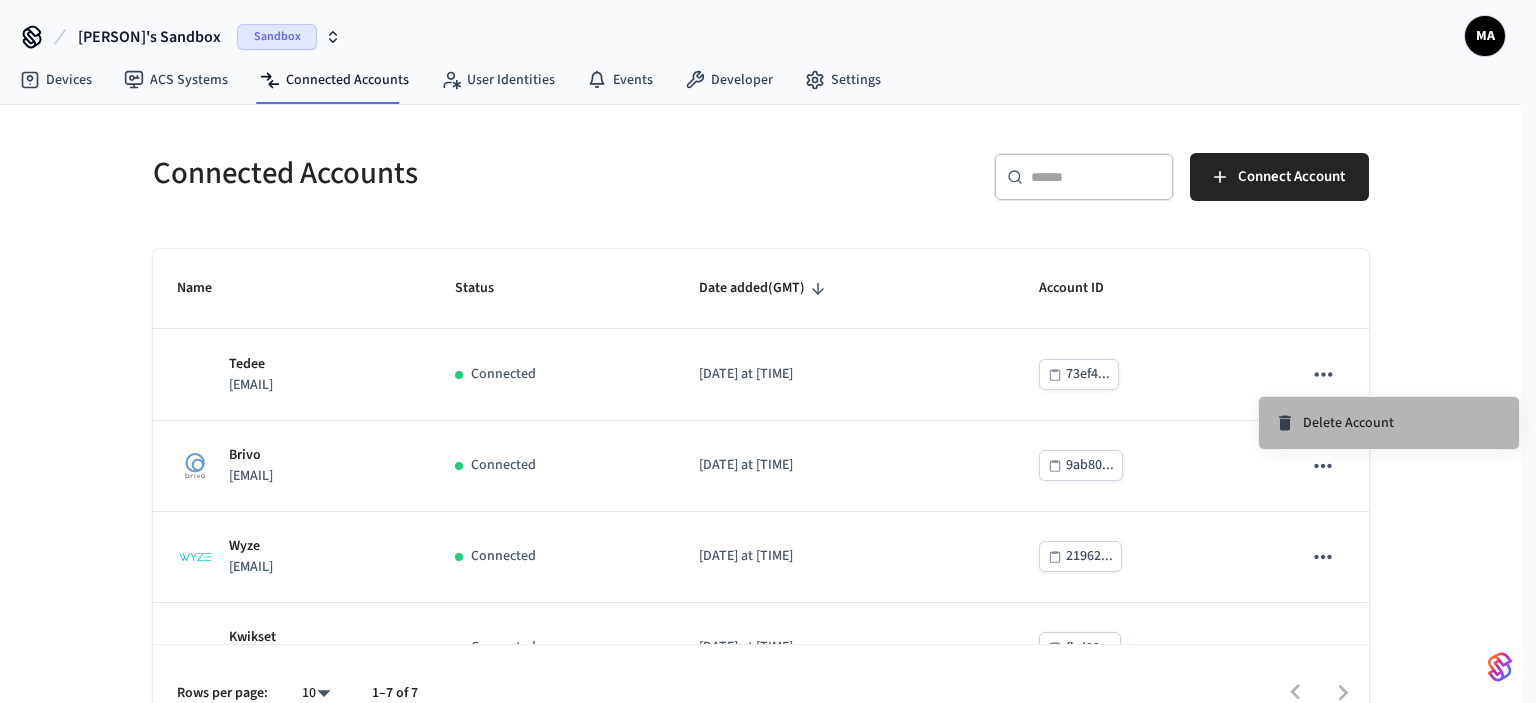 click on "Delete Account" at bounding box center (1348, 423) 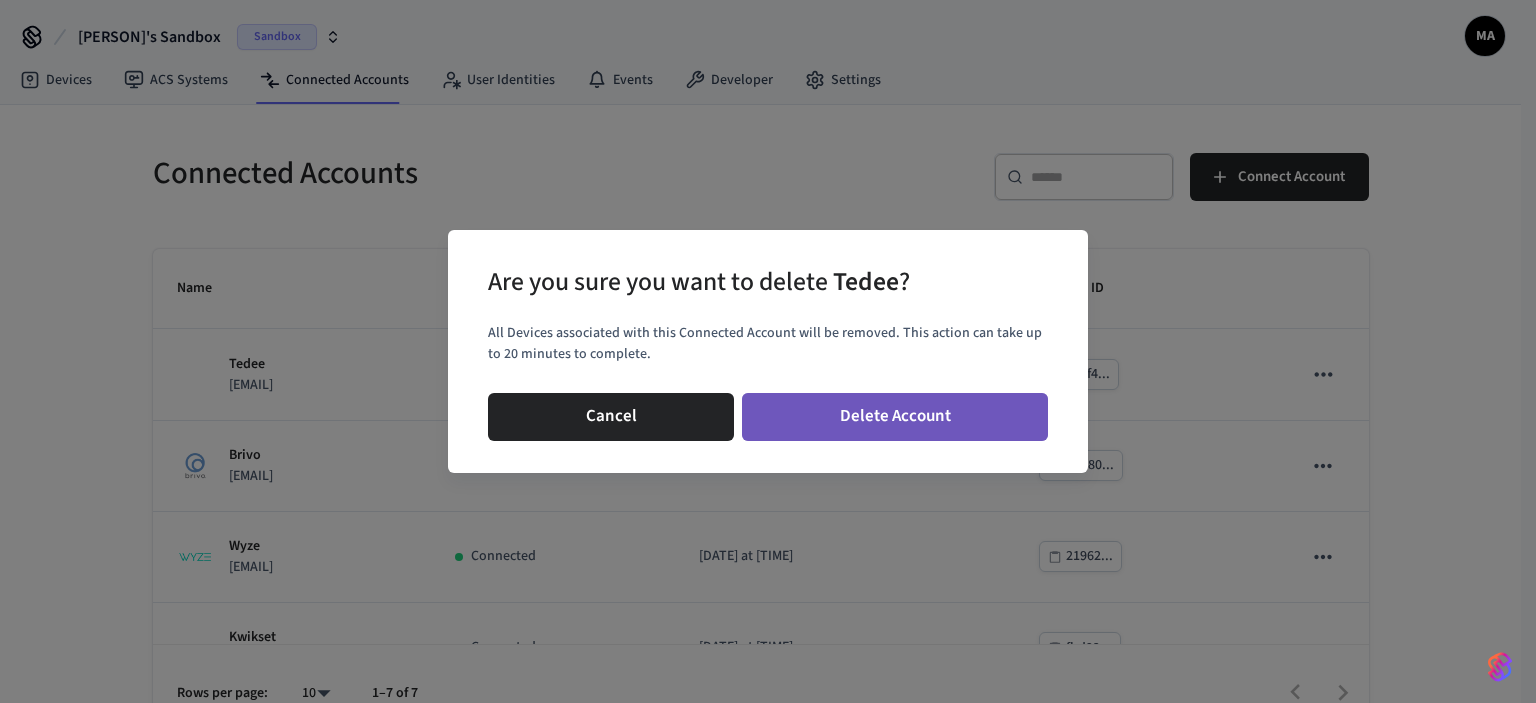 click on "Delete Account" at bounding box center (895, 417) 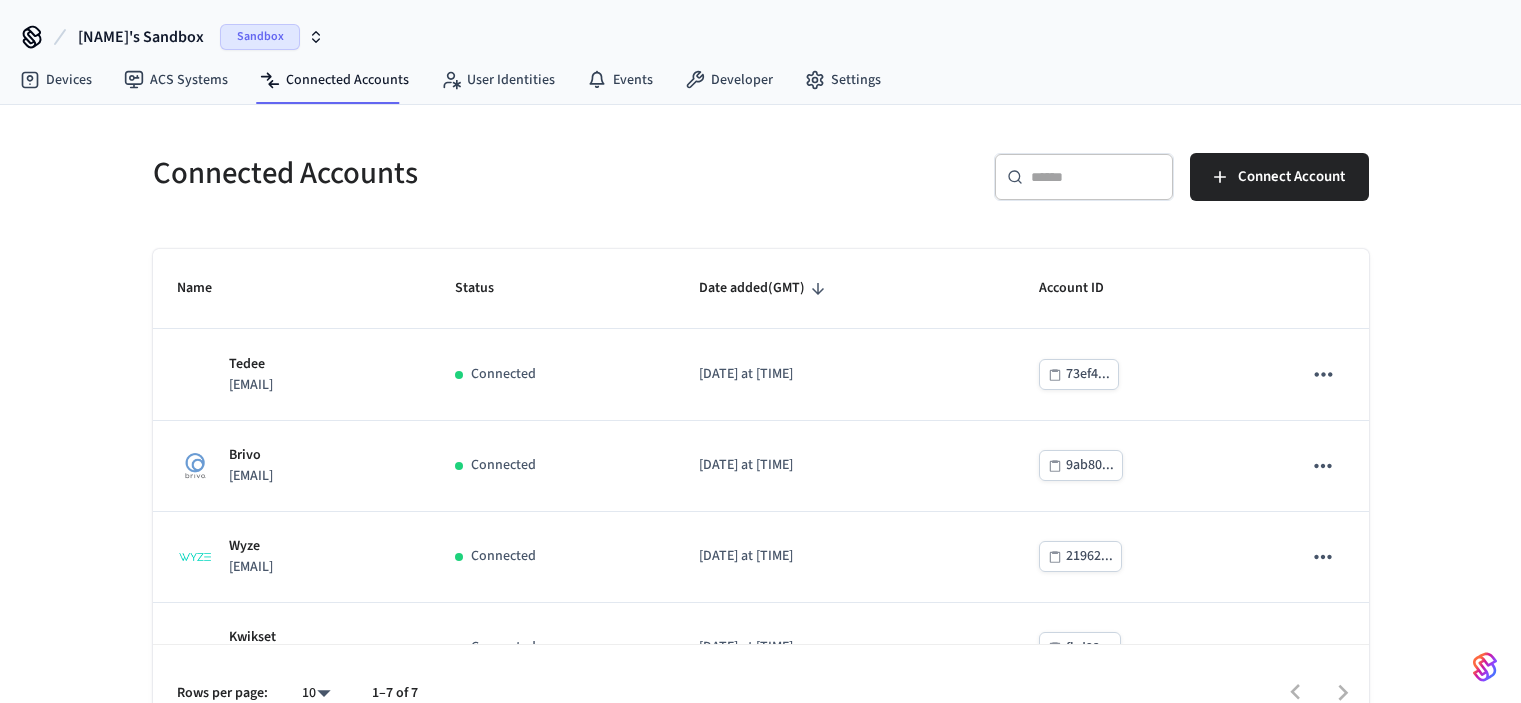 scroll, scrollTop: 0, scrollLeft: 0, axis: both 